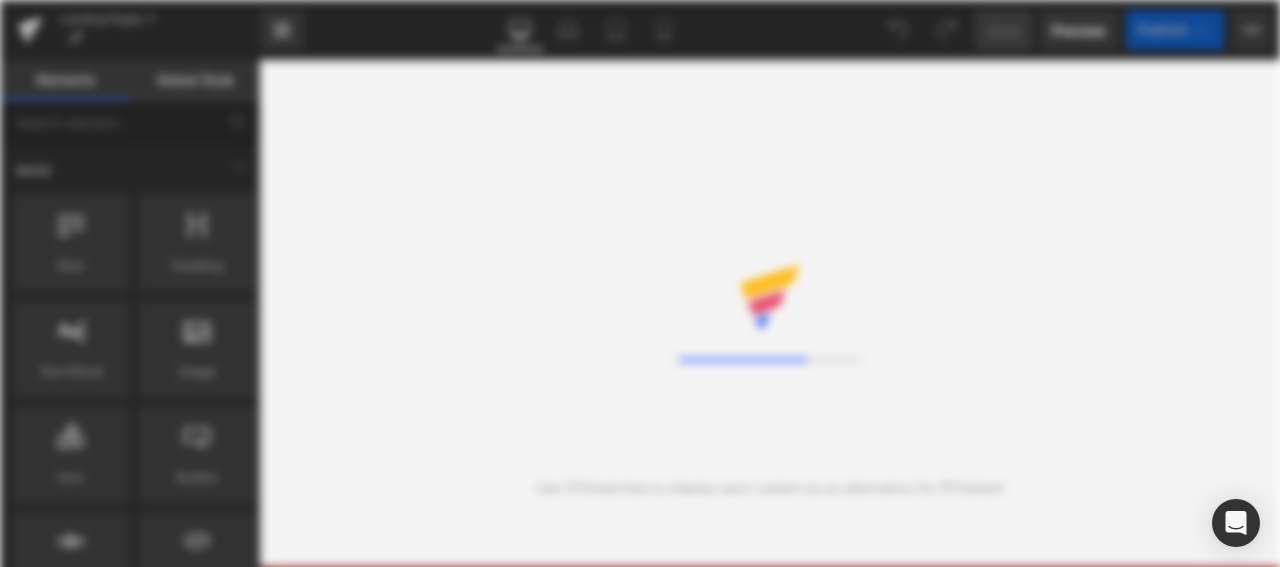 scroll, scrollTop: 0, scrollLeft: 0, axis: both 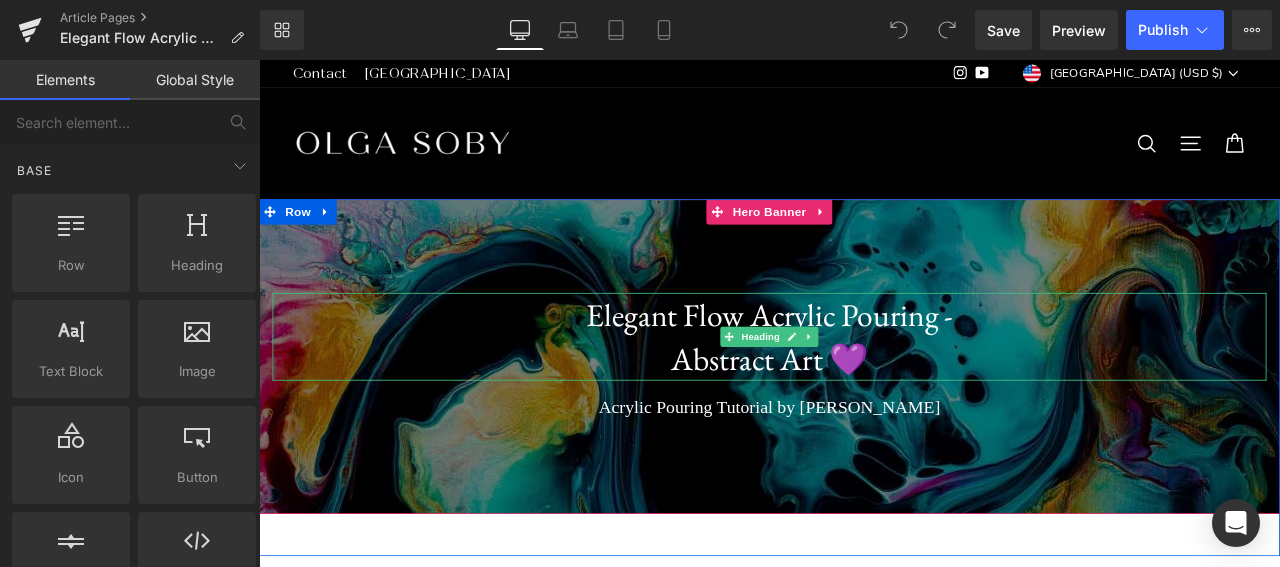 click on "Elegant Flow Acrylic Pouring -" at bounding box center [864, 362] 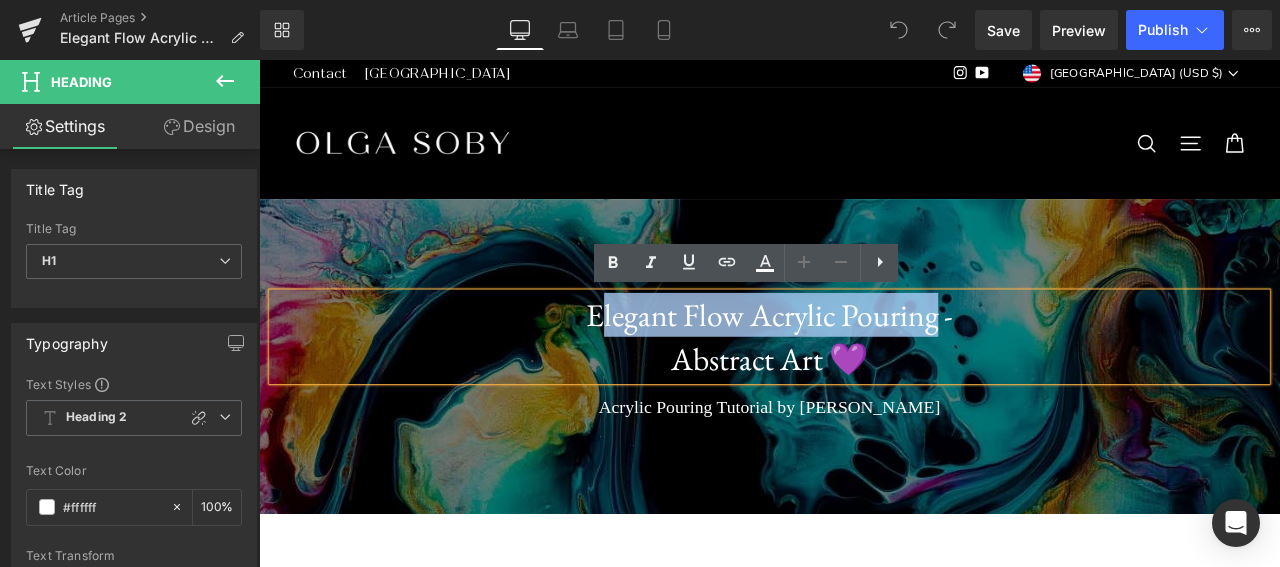 drag, startPoint x: 649, startPoint y: 366, endPoint x: 1052, endPoint y: 370, distance: 403.01984 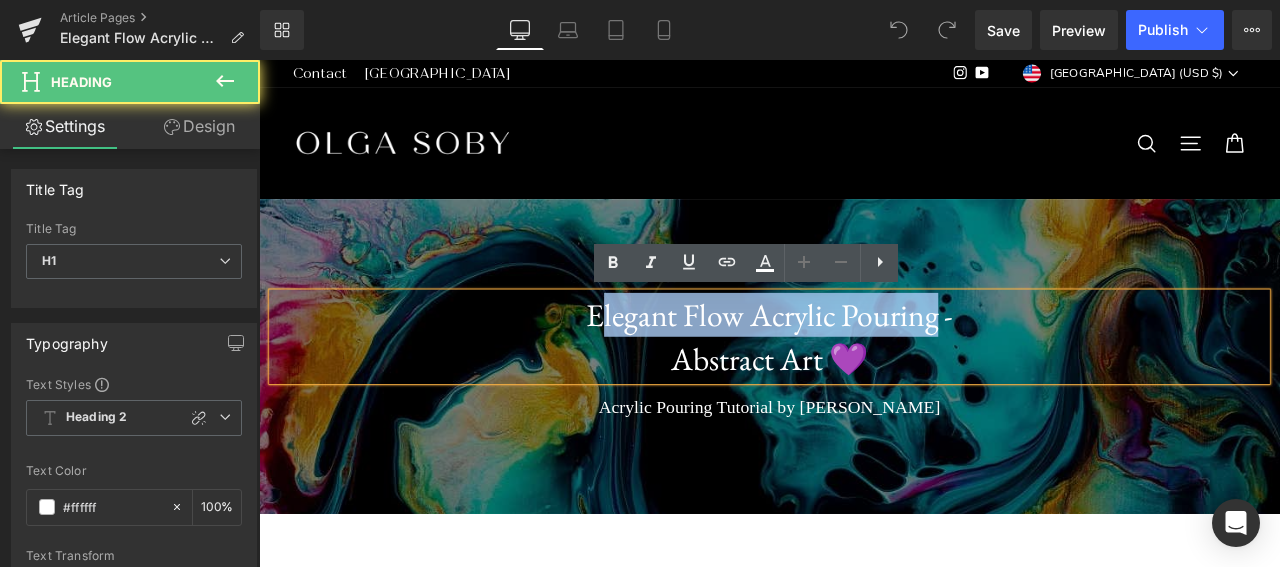 click on "Elegant Flow Acrylic Pouring -" at bounding box center [864, 362] 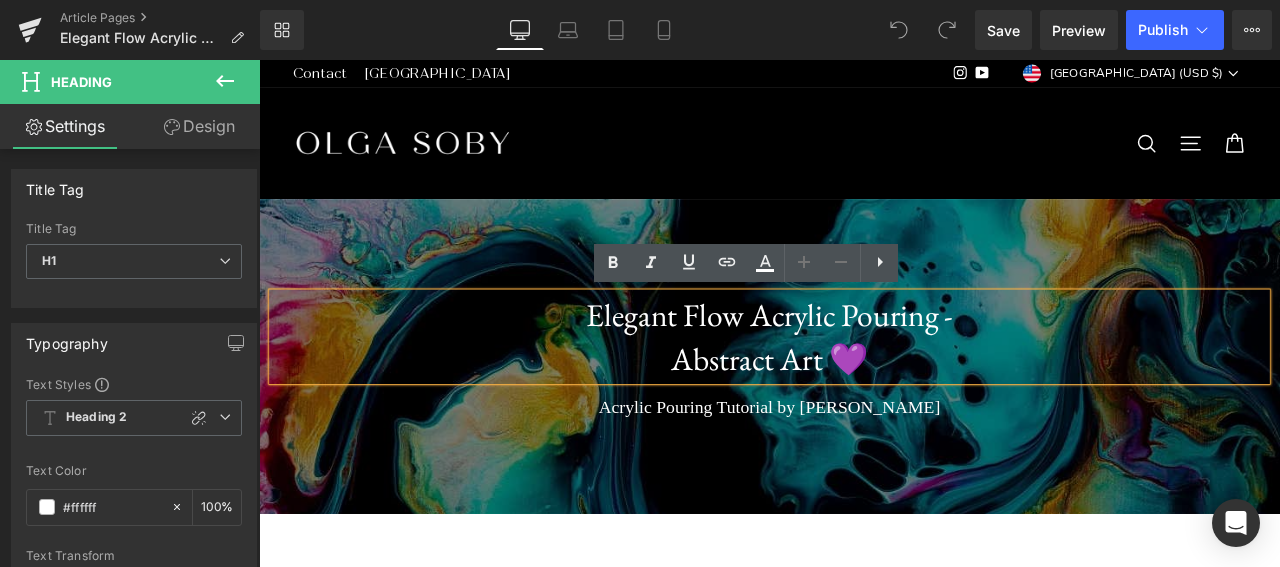 drag, startPoint x: 1095, startPoint y: 358, endPoint x: 622, endPoint y: 356, distance: 473.00424 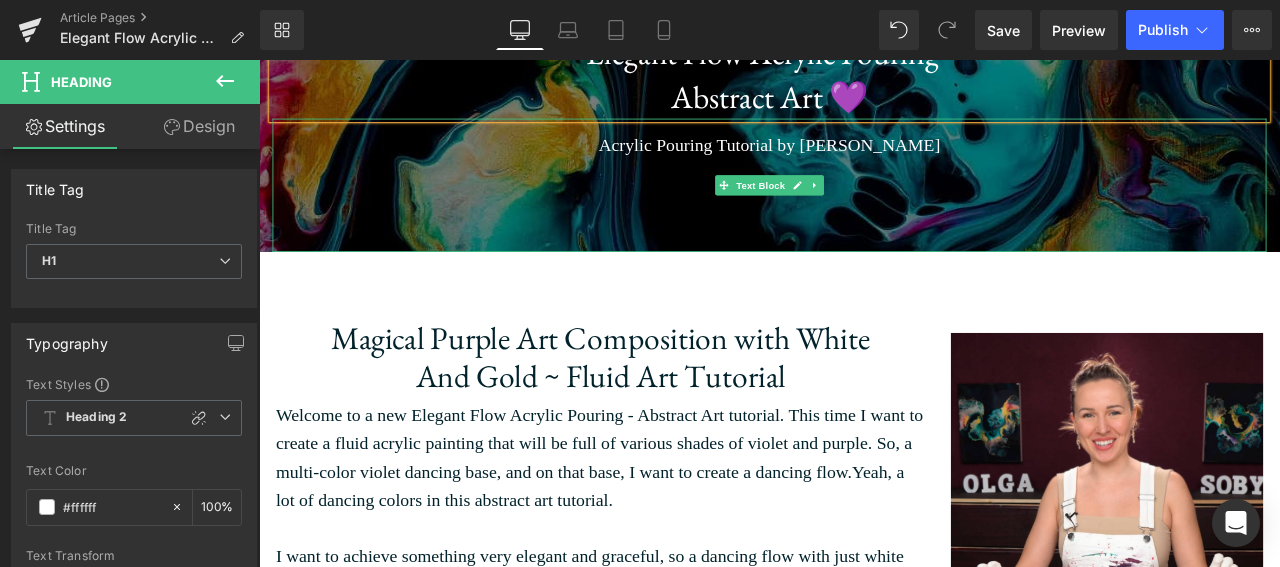 scroll, scrollTop: 342, scrollLeft: 0, axis: vertical 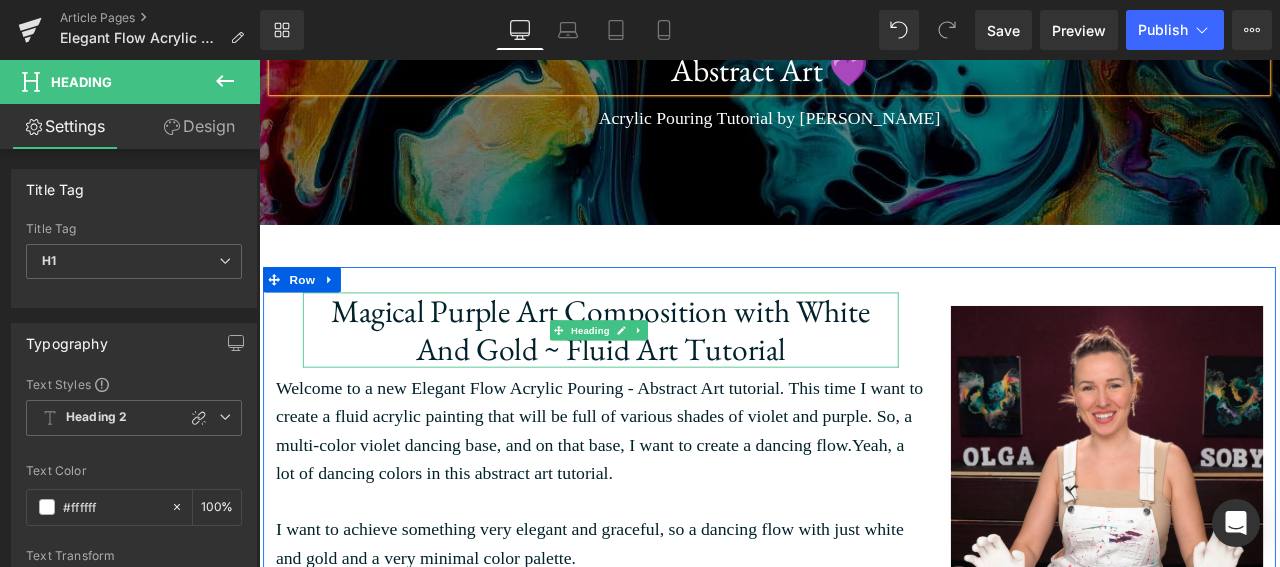 click on "Magical Purple Art Composition with White And Gold ~ Fluid Art Tutorial" at bounding box center [664, 381] 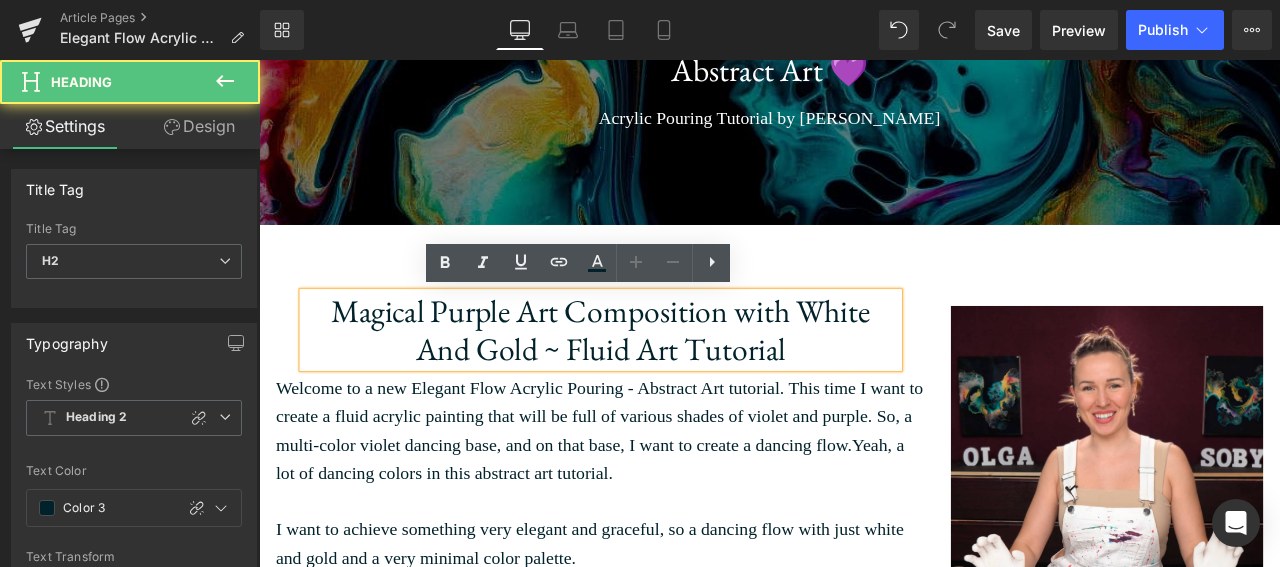 click on "Magical Purple Art Composition with White And Gold ~ Fluid Art Tutorial" at bounding box center [664, 381] 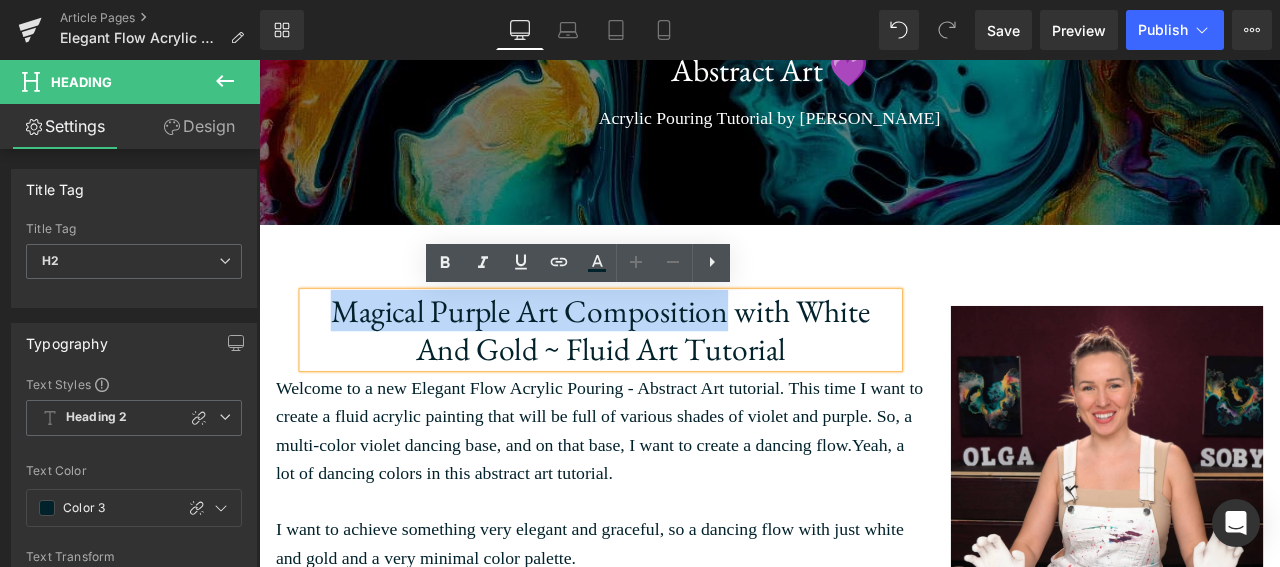 drag, startPoint x: 334, startPoint y: 347, endPoint x: 693, endPoint y: 323, distance: 359.80133 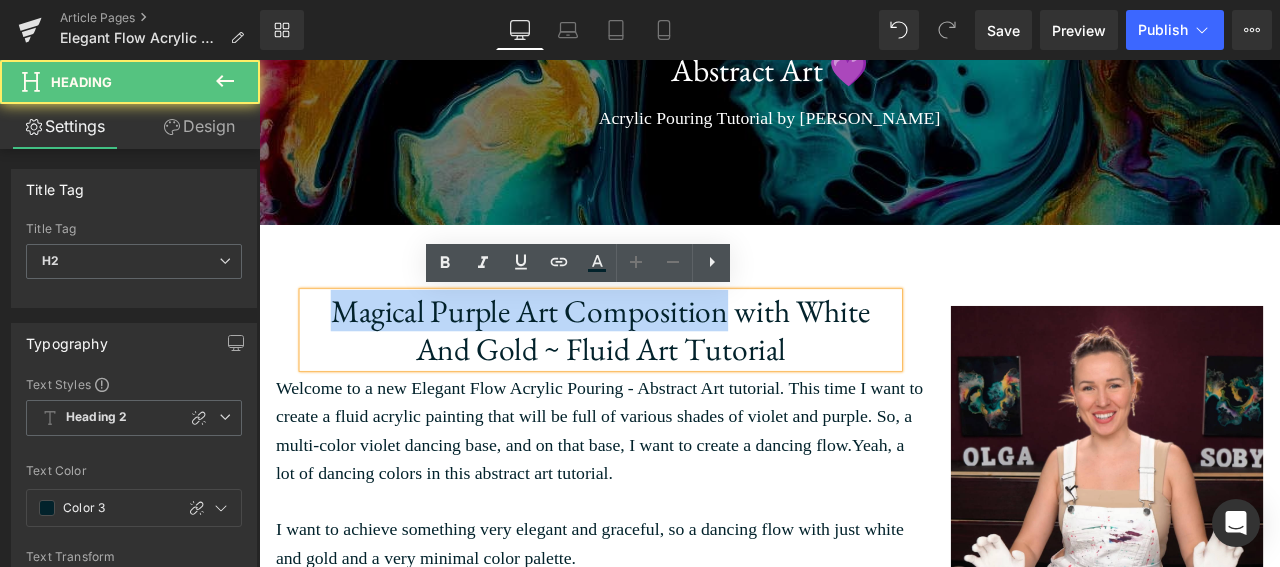 click on "Magical Purple Art Composition with White And Gold ~ Fluid Art Tutorial" at bounding box center (664, 381) 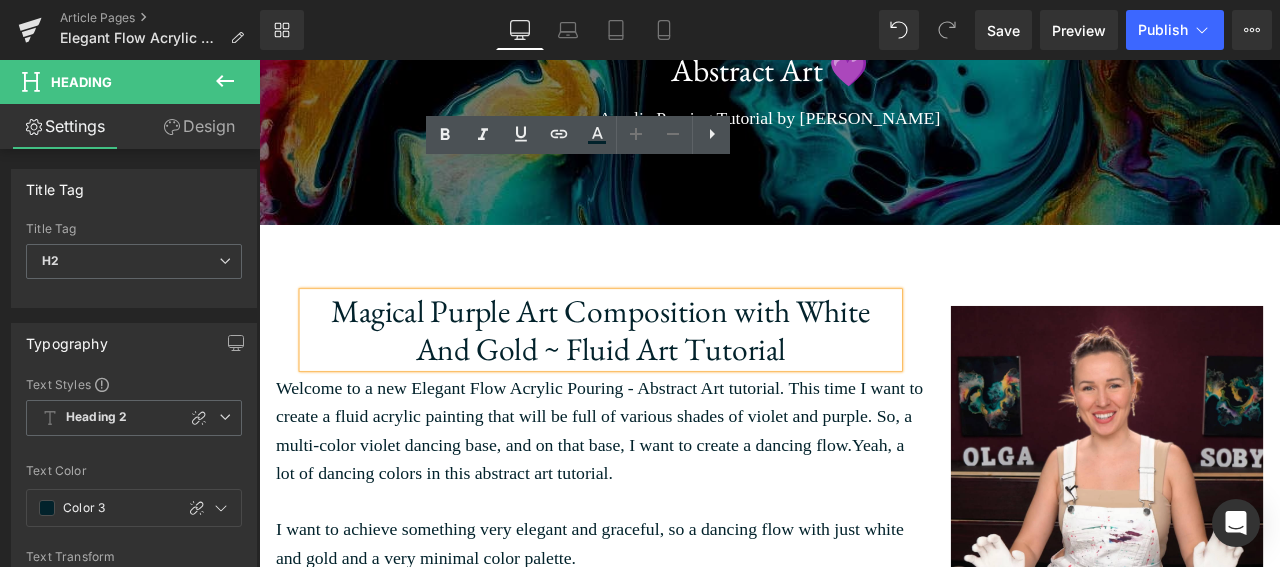scroll, scrollTop: 532, scrollLeft: 0, axis: vertical 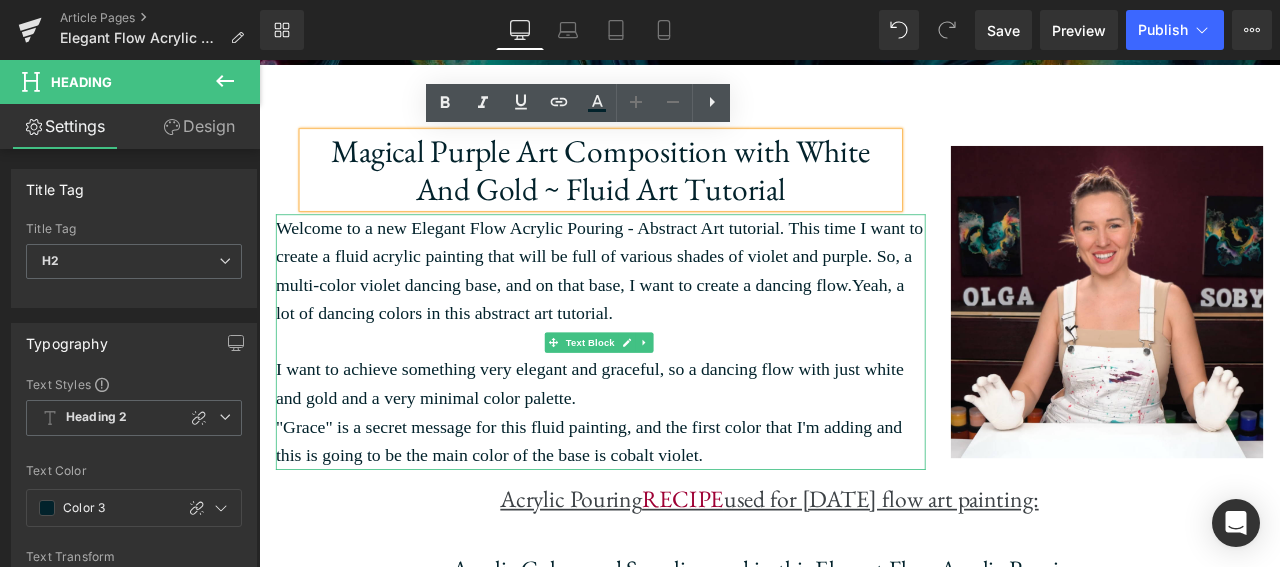 click on "Text Block" at bounding box center (652, 395) 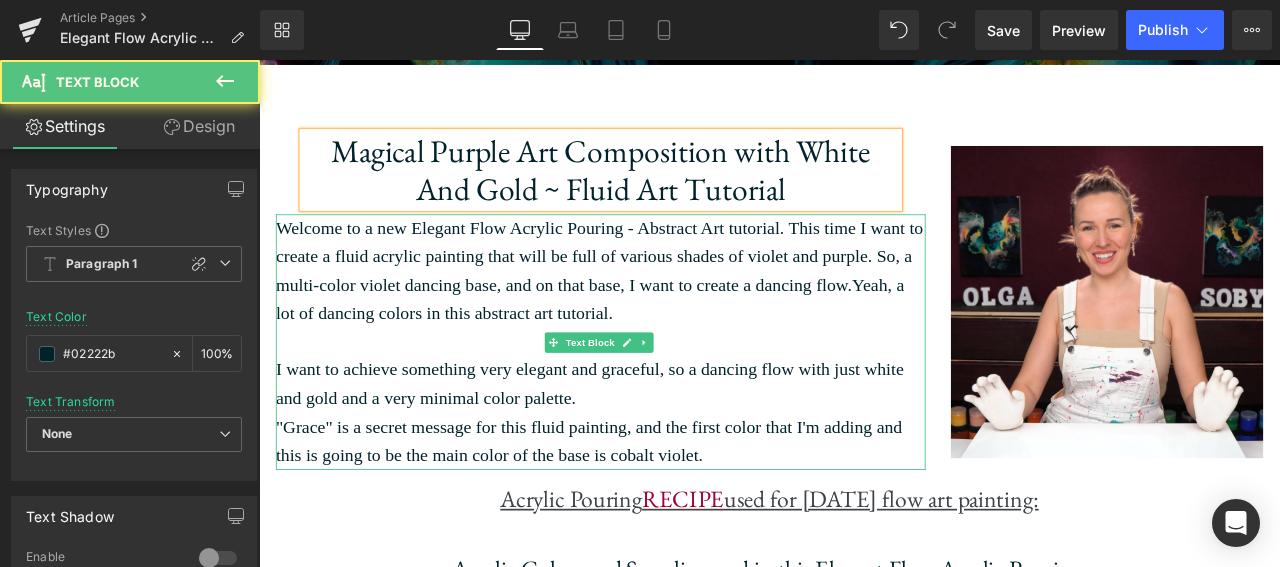 click on "Welcome to a new Elegant Flow Acrylic Pouring - Abstract Art tutorial. This time I want to create a fluid acrylic painting that will be full of various shades of violet and purple. So, a multi-color violet dancing base, and on that base, I want to create a dancing flow.  Yeah, a lot of dancing colors in this abstract art tutorial." at bounding box center (664, 310) 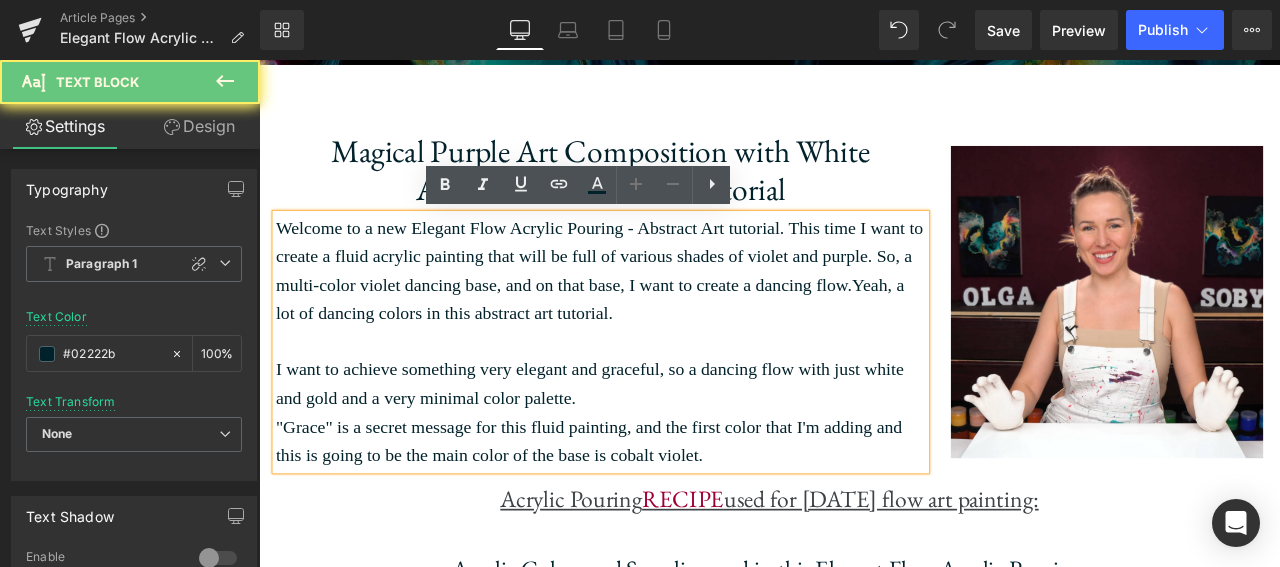 click on "Welcome to a new Elegant Flow Acrylic Pouring - Abstract Art tutorial. This time I want to create a fluid acrylic painting that will be full of various shades of violet and purple. So, a multi-color violet dancing base, and on that base, I want to create a dancing flow.  Yeah, a lot of dancing colors in this abstract art tutorial." at bounding box center [664, 310] 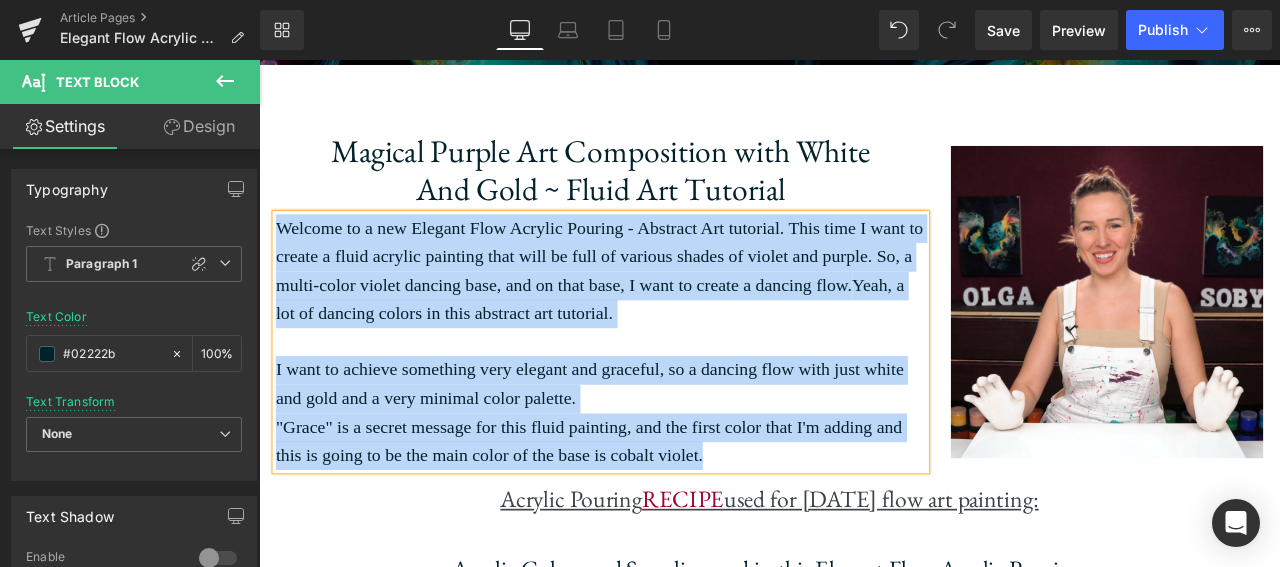 copy on "Welcome to a new Elegant Flow Acrylic Pouring - Abstract Art tutorial. This time I want to create a fluid acrylic painting that will be full of various shades of violet and purple. So, a multi-color violet dancing base, and on that base, I want to create a dancing flow.  Yeah, a lot of dancing colors in this abstract art tutorial.  I want to achieve something very elegant and graceful, so a dancing flow with just white and gold and a very minimal color palette. "Grace" is a secret message for this fluid painting, and the first color that I'm adding and this is going to be the main color of the base is cobalt violet." 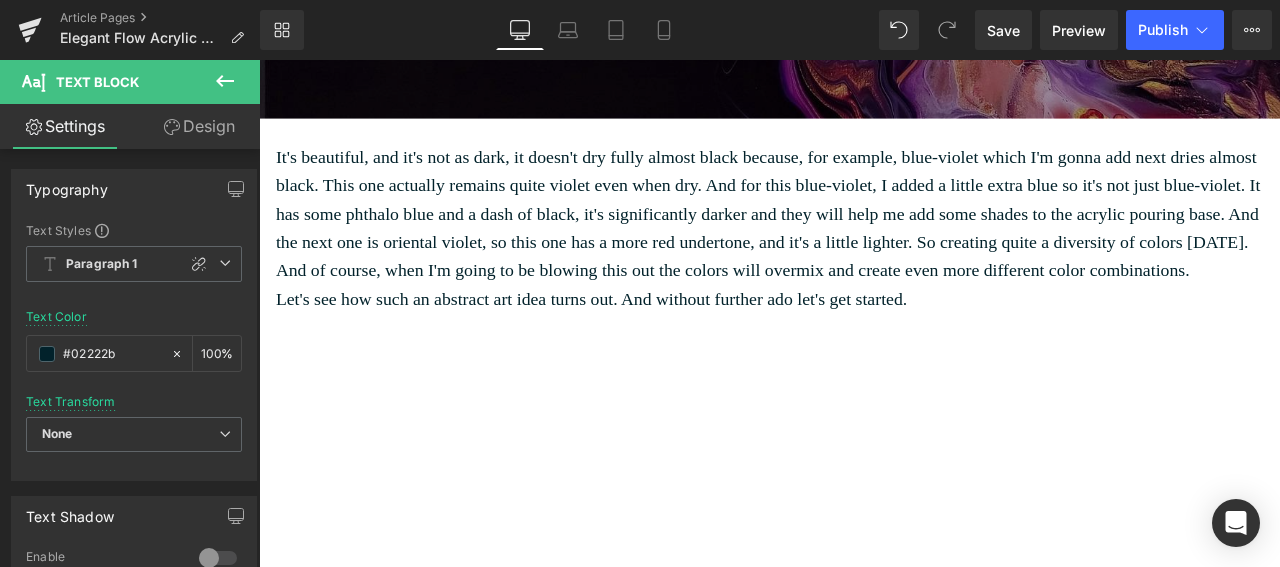 scroll, scrollTop: 2152, scrollLeft: 0, axis: vertical 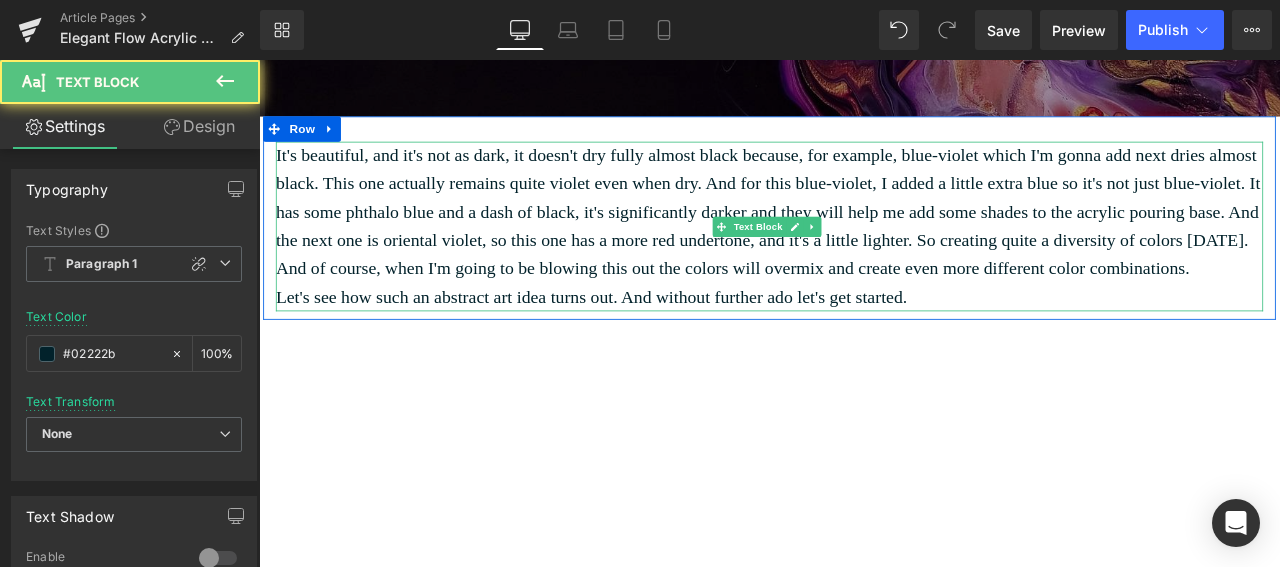 click on "Let's see how such an abstract art idea turns out. And without further ado let's get started." at bounding box center [864, 342] 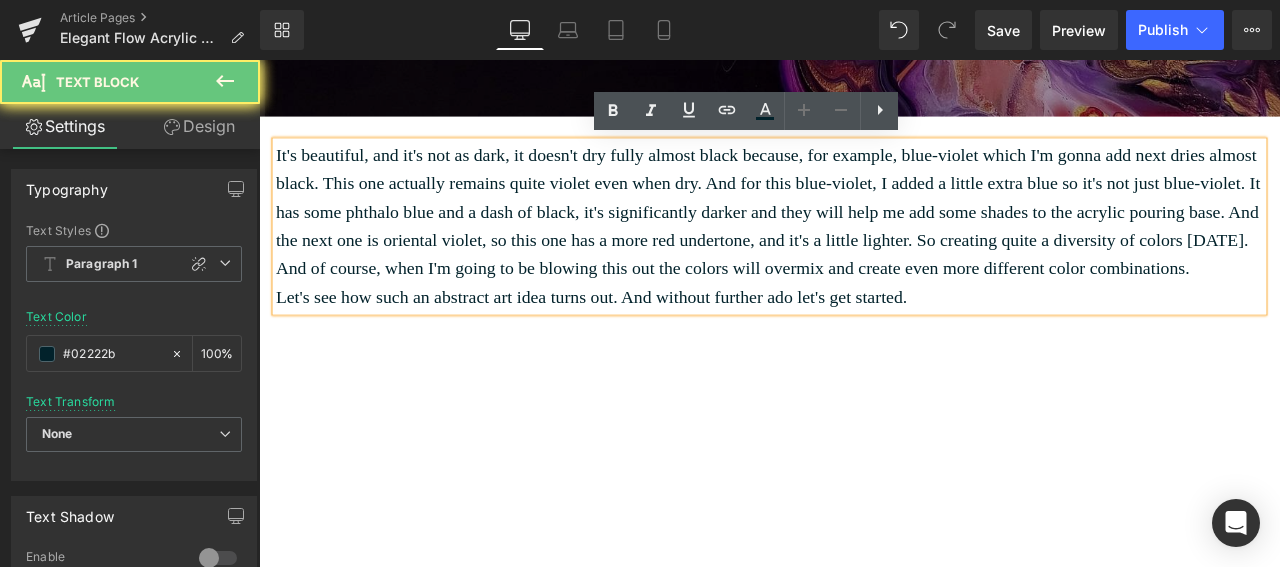 click on "It's beautiful, and it's not as dark, it doesn't dry fully almost black because, for example, blue-violet which I'm gonna add next dries almost black. This one actually remains quite violet even when dry. And for this blue-violet, I added a little extra blue so it's not just blue-violet. It has some phthalo blue and a dash of black, it's significantly darker and they will help me add some shades to the acrylic pouring base. And the next one is oriental violet, so this one has a more red undertone, and it's a little lighter. So creating quite a diversity of colors today. And of course, when I'm going to be blowing this out the colors will overmix and create even more different color combinations." at bounding box center (864, 241) 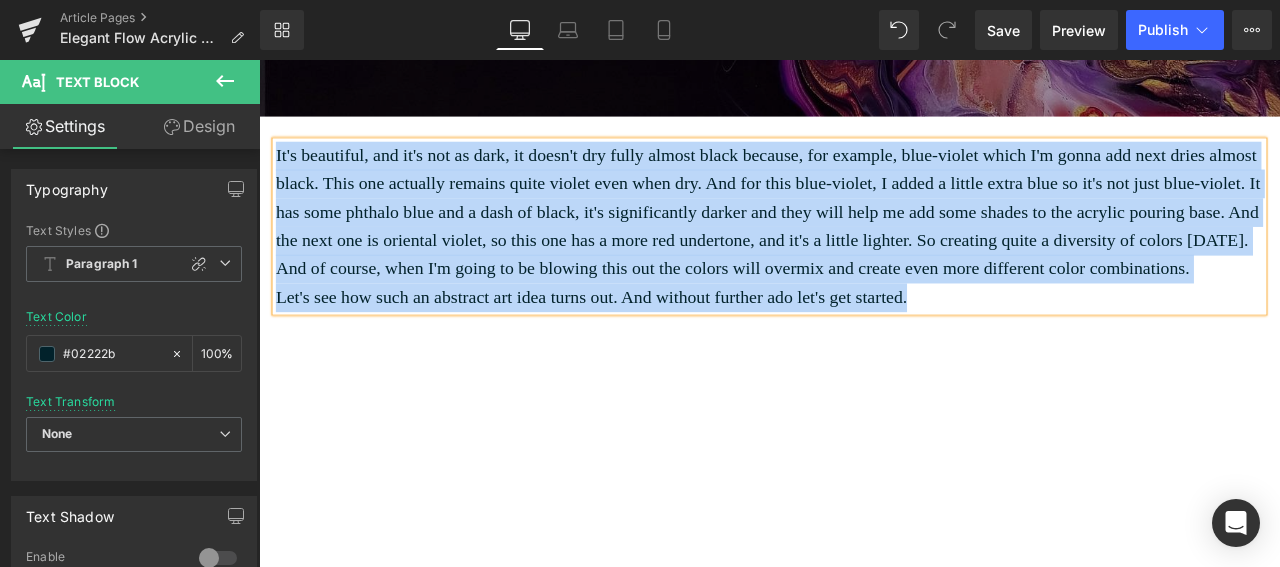 copy on "It's beautiful, and it's not as dark, it doesn't dry fully almost black because, for example, blue-violet which I'm gonna add next dries almost black. This one actually remains quite violet even when dry. And for this blue-violet, I added a little extra blue so it's not just blue-violet. It has some phthalo blue and a dash of black, it's significantly darker and they will help me add some shades to the acrylic pouring base. And the next one is oriental violet, so this one has a more red undertone, and it's a little lighter. So creating quite a diversity of colors today. And of course, when I'm going to be blowing this out the colors will overmix and create even more different color combinations.  Let's see how such an abstract art idea turns out. And without further ado let's get started." 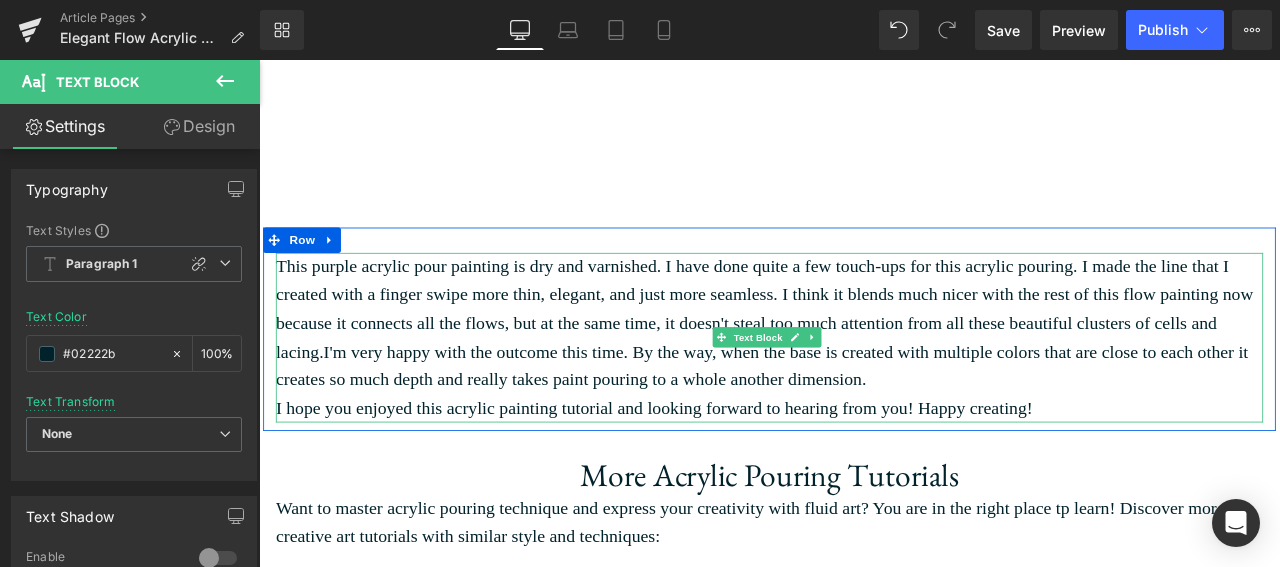 scroll, scrollTop: 2941, scrollLeft: 0, axis: vertical 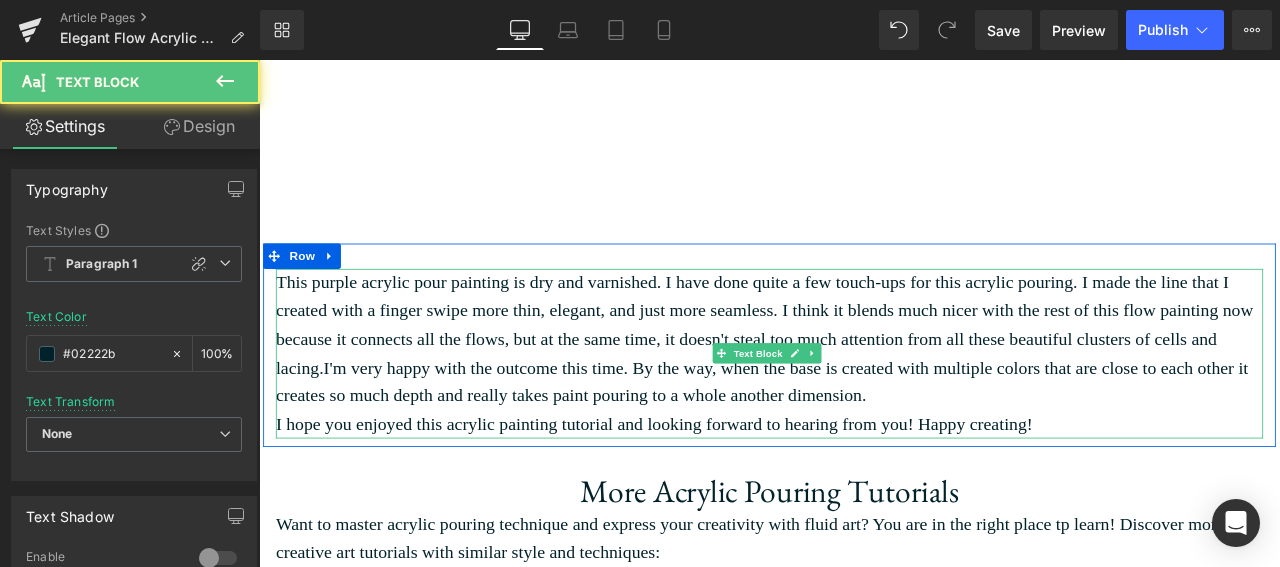 click on "This purple acrylic pour painting is dry and varnished. I have done quite a few touch-ups for this acrylic pouring. I made the line that I created with a finger swipe more thin, elegant, and just more seamless. I think it blends much nicer with the rest of this flow painting now because it connects all the flows, but at the same time, it doesn't steal too much attention from all these beautiful clusters of cells and lacing.  I'm very happy with the outcome this time. By the way, when the base is created with multiple colors that are close to each other it creates so much depth and really takes paint pouring to a whole another dimension." at bounding box center (864, 392) 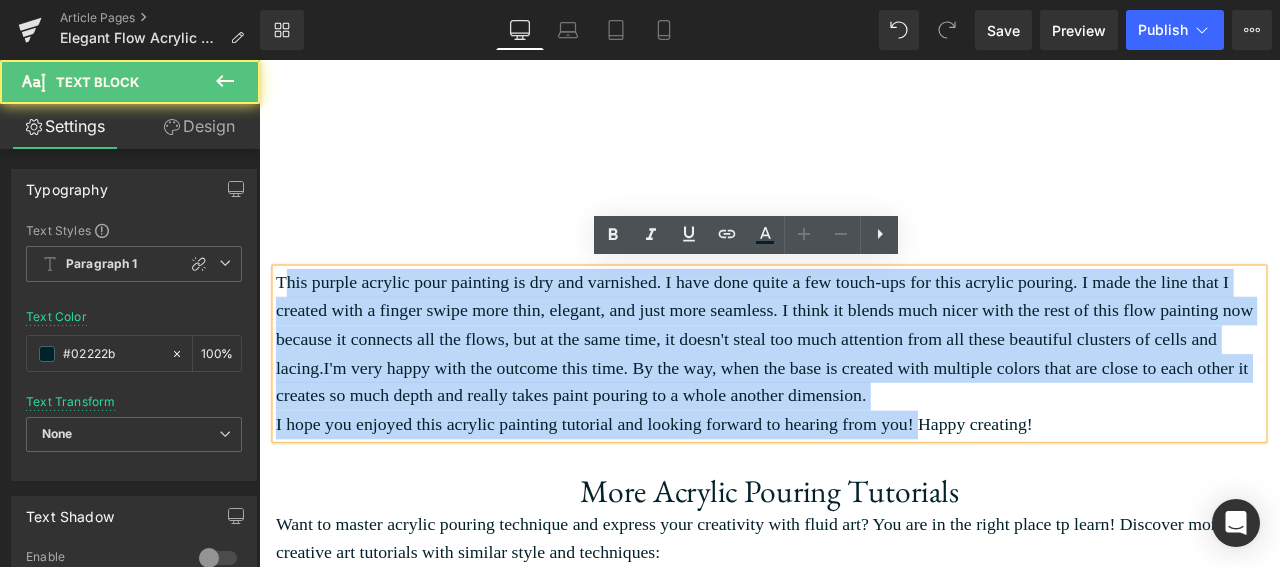 drag, startPoint x: 1035, startPoint y: 488, endPoint x: 287, endPoint y: 314, distance: 767.9714 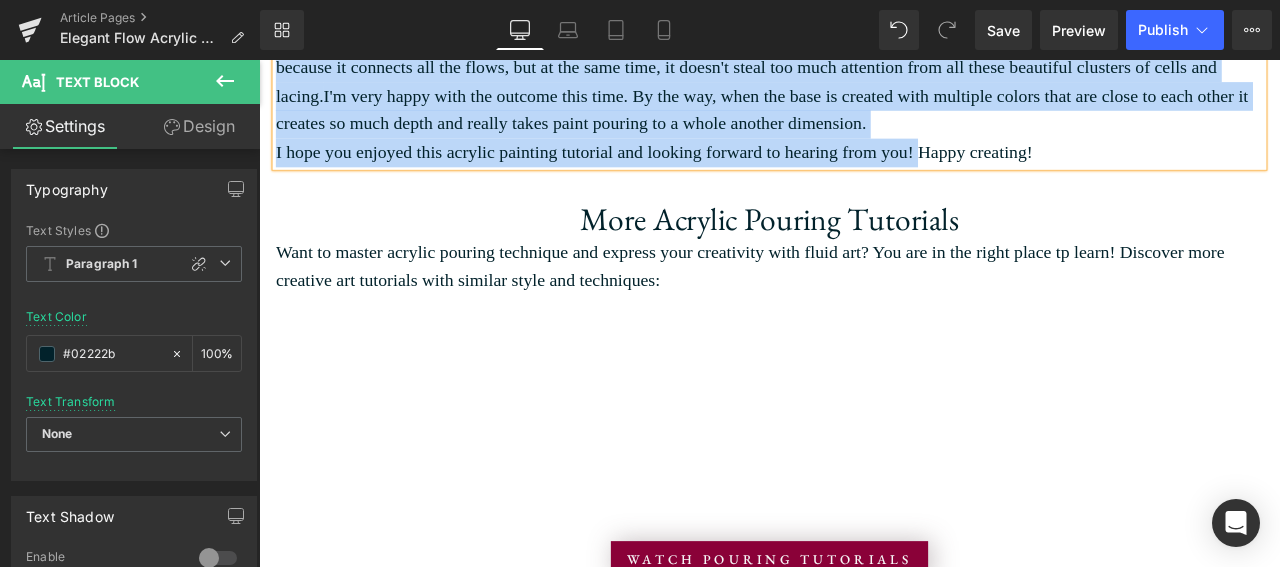 scroll, scrollTop: 3265, scrollLeft: 0, axis: vertical 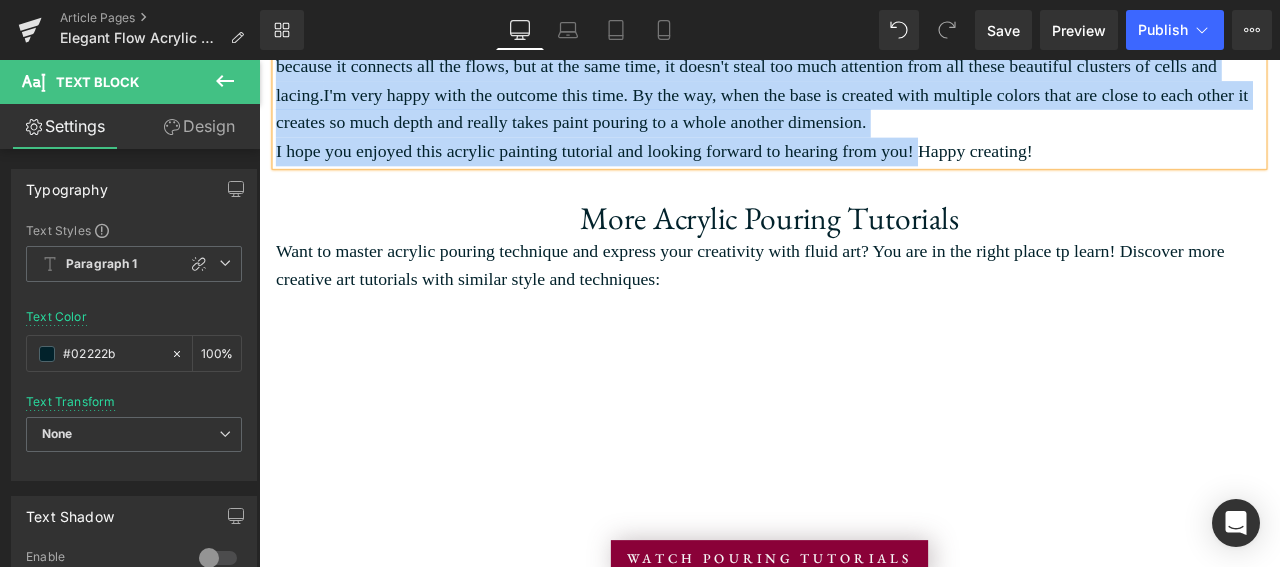 copy on "This purple acrylic pour painting is dry and varnished. I have done quite a few touch-ups for this acrylic pouring. I made the line that I created with a finger swipe more thin, elegant, and just more seamless. I think it blends much nicer with the rest of this flow painting now because it connects all the flows, but at the same time, it doesn't steal too much attention from all these beautiful clusters of cells and lacing.  I'm very happy with the outcome this time. By the way, when the base is created with multiple colors that are close to each other it creates so much depth and really takes paint pouring to a whole another dimension.  I hope you enjoyed this acrylic painting tutorial and looking forward to hearing from you!" 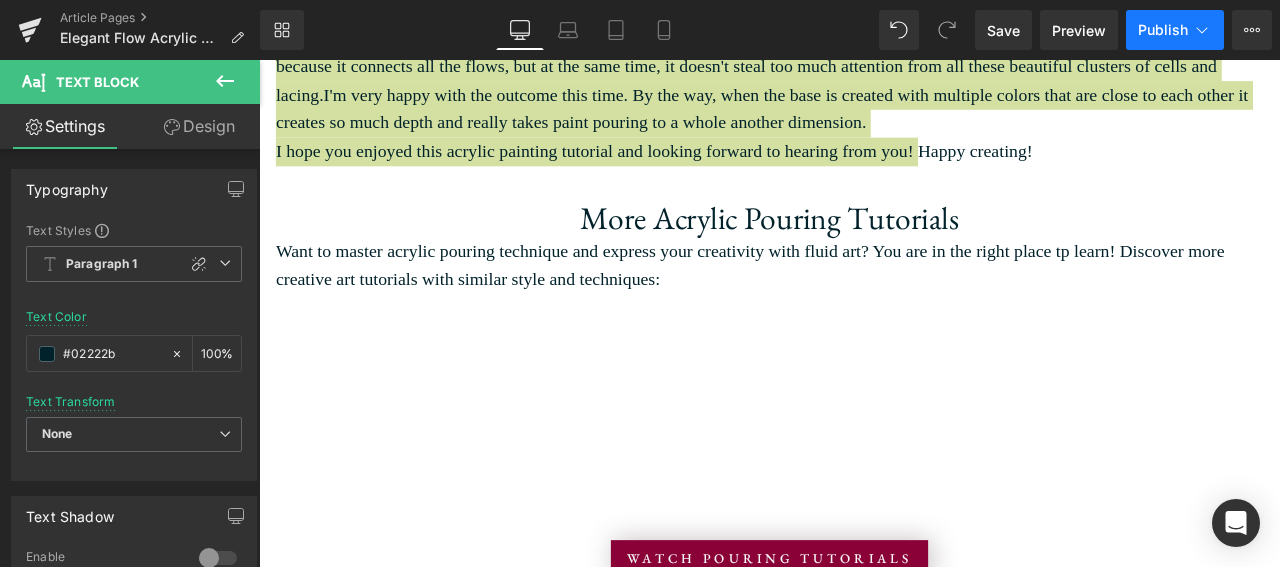click 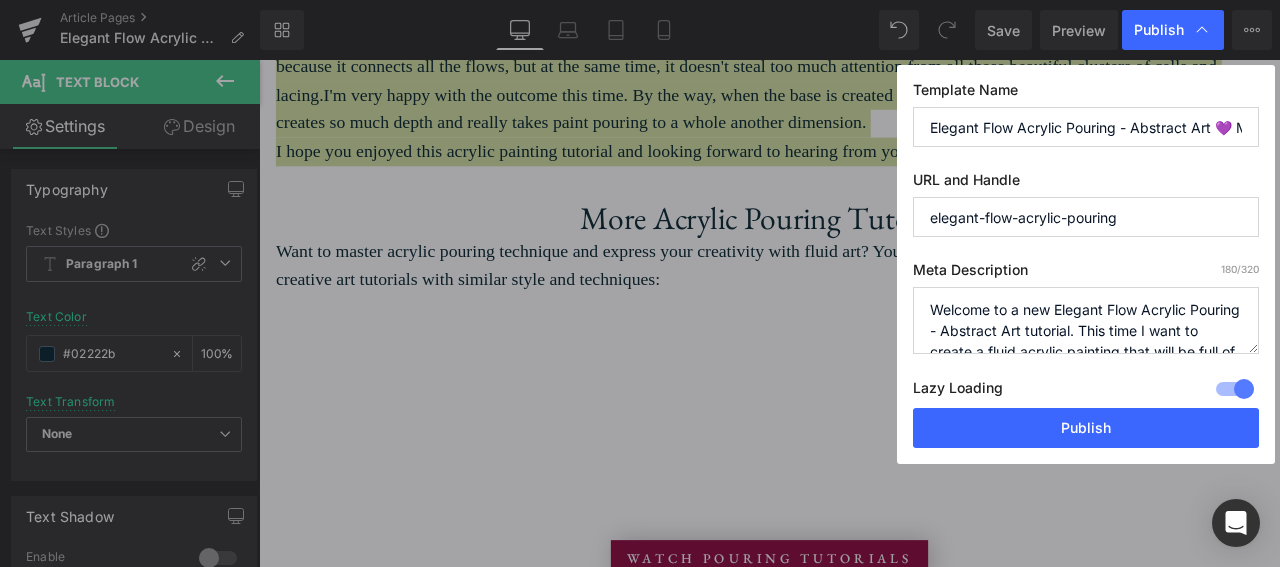 click on "elegant-flow-acrylic-pouring" at bounding box center (1086, 217) 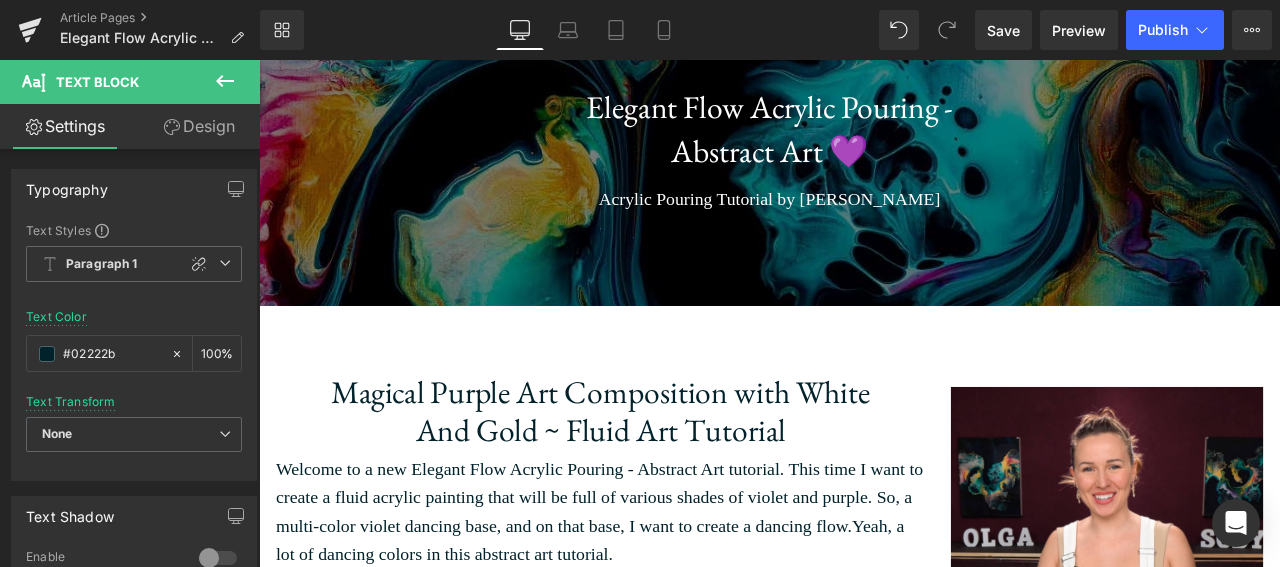 scroll, scrollTop: 0, scrollLeft: 0, axis: both 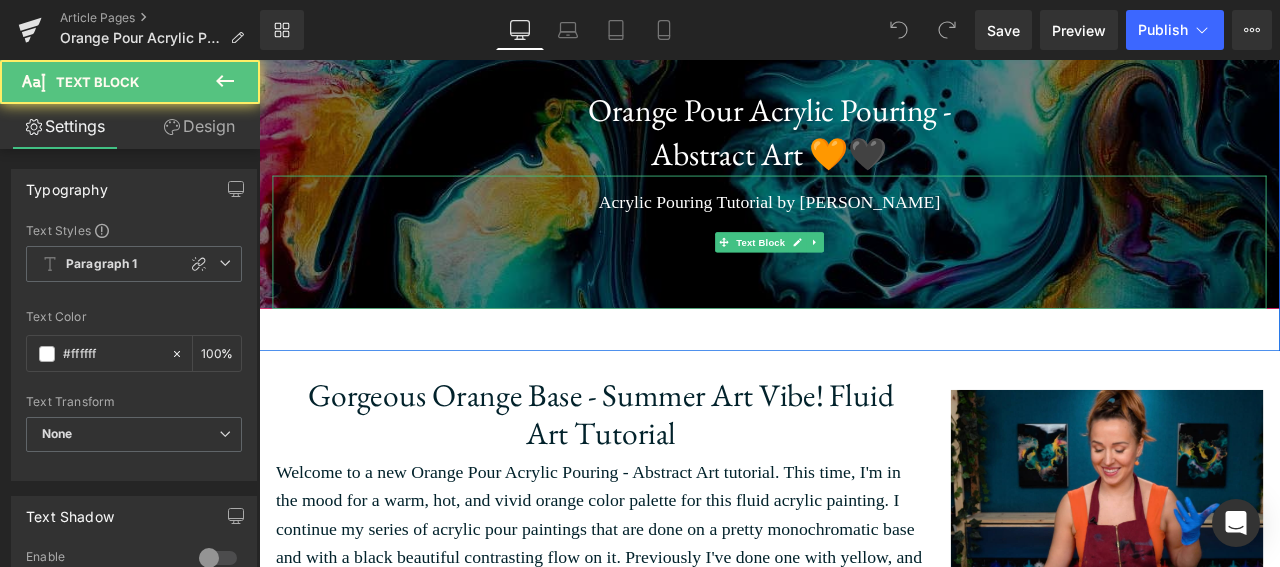 click on "Acrylic Pouring Tutorial by [PERSON_NAME]​" at bounding box center (864, 229) 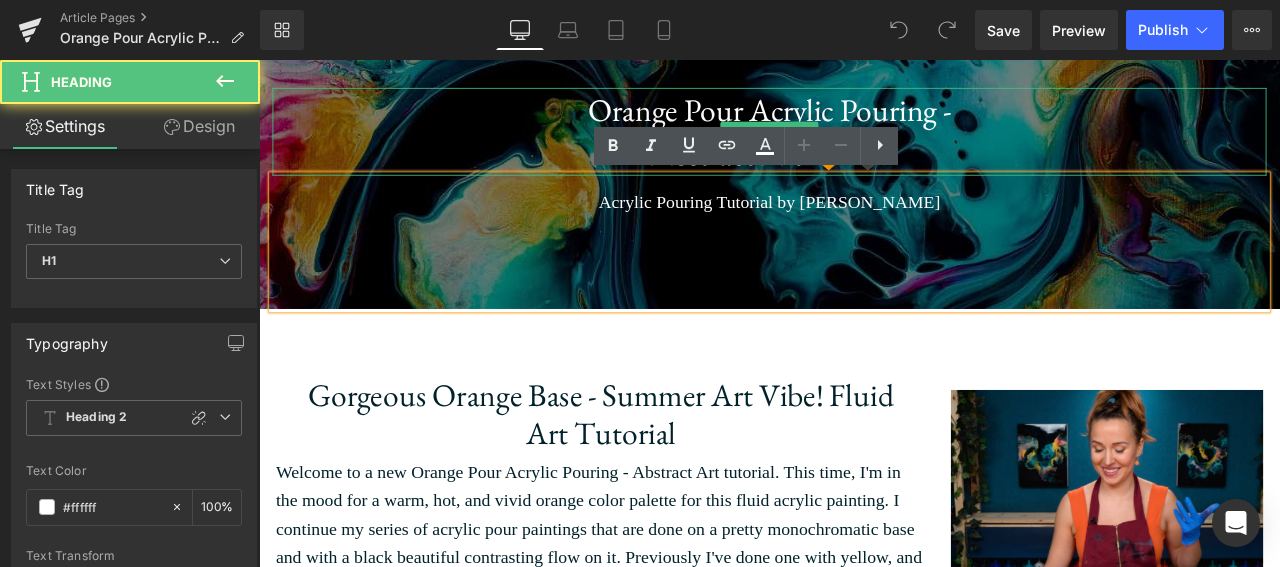 click on "Orange Pour Acrylic Pouring -" at bounding box center [864, 119] 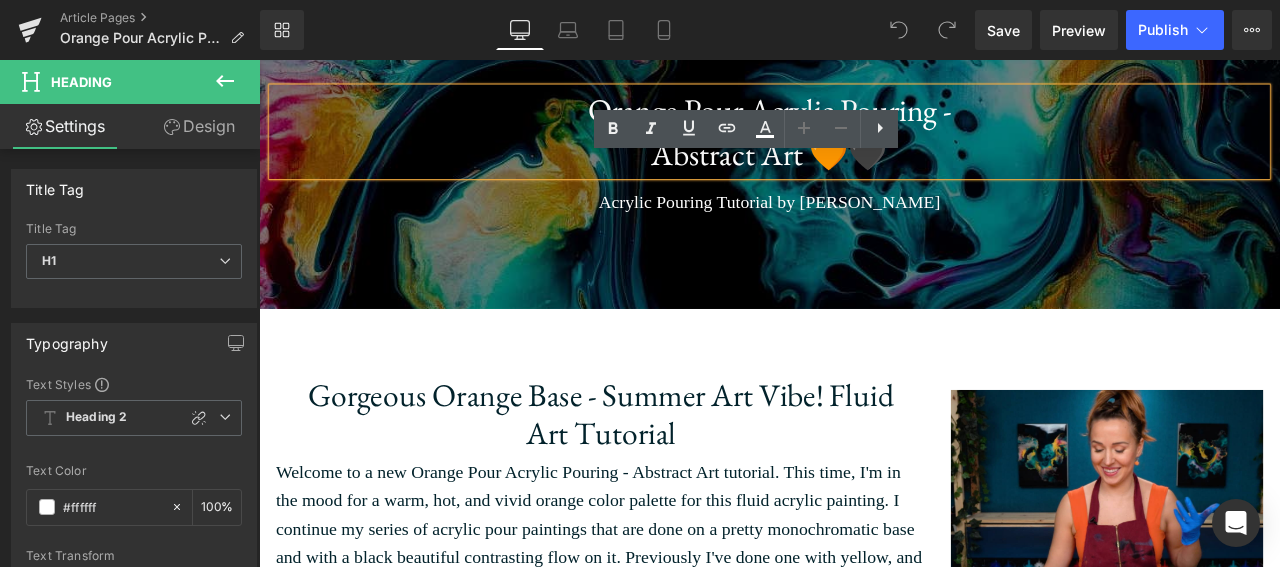 drag, startPoint x: 605, startPoint y: 112, endPoint x: 1099, endPoint y: 122, distance: 494.1012 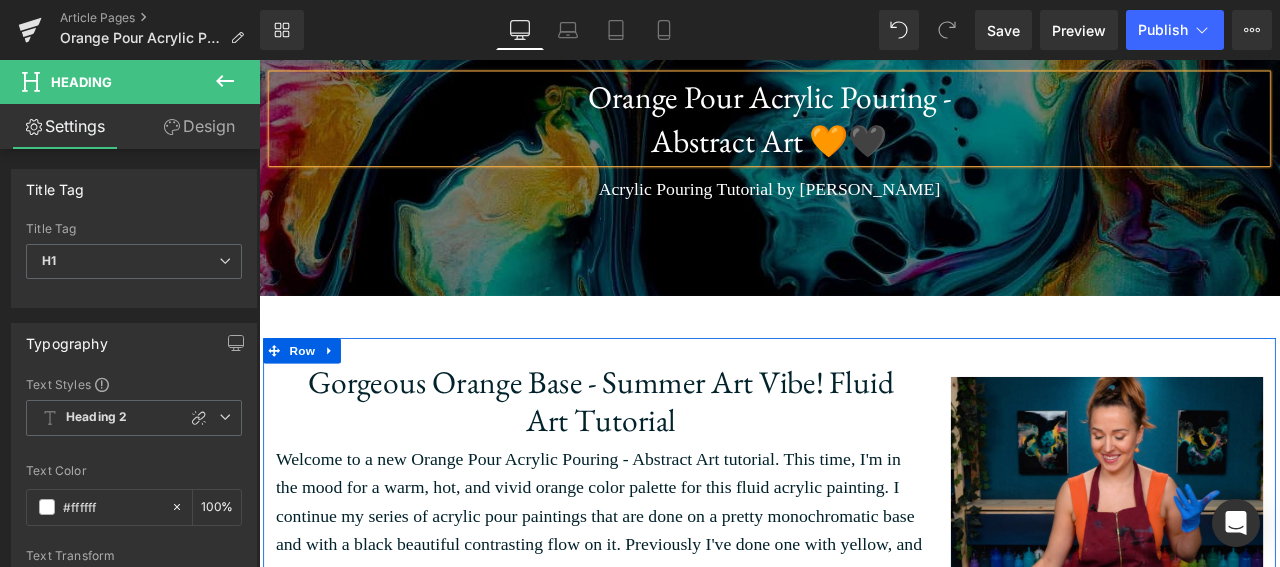 scroll, scrollTop: 259, scrollLeft: 0, axis: vertical 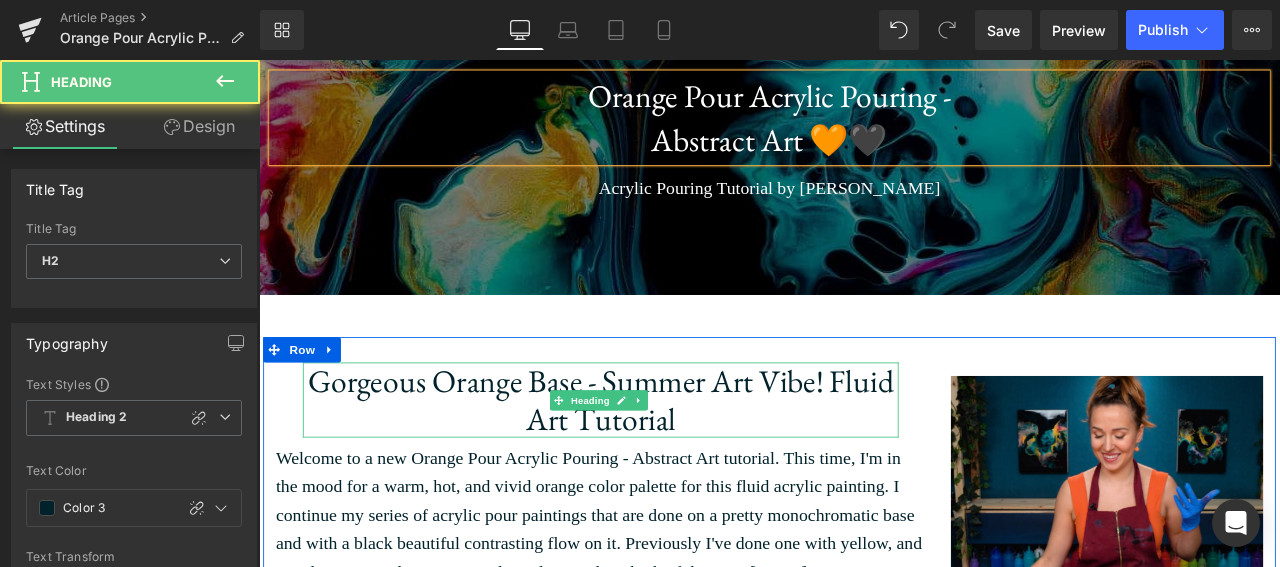 click on "Gorgeous Orange Base - Summer Art Vibe! Fluid Art Tutorial Heading" at bounding box center (664, 464) 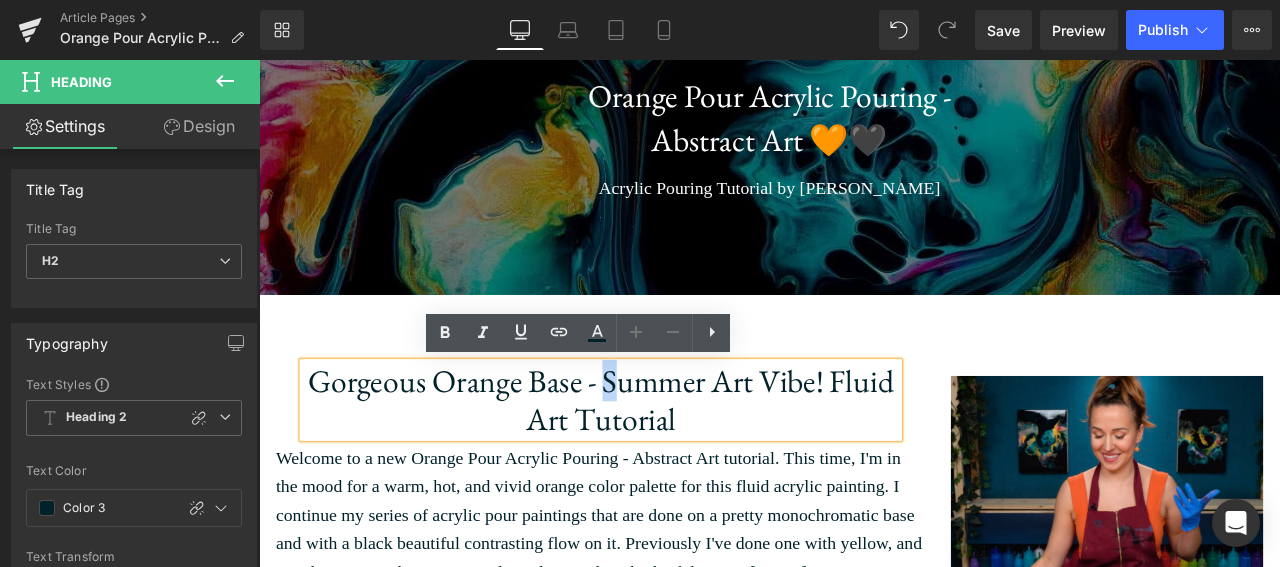 drag, startPoint x: 668, startPoint y: 442, endPoint x: 659, endPoint y: 437, distance: 10.29563 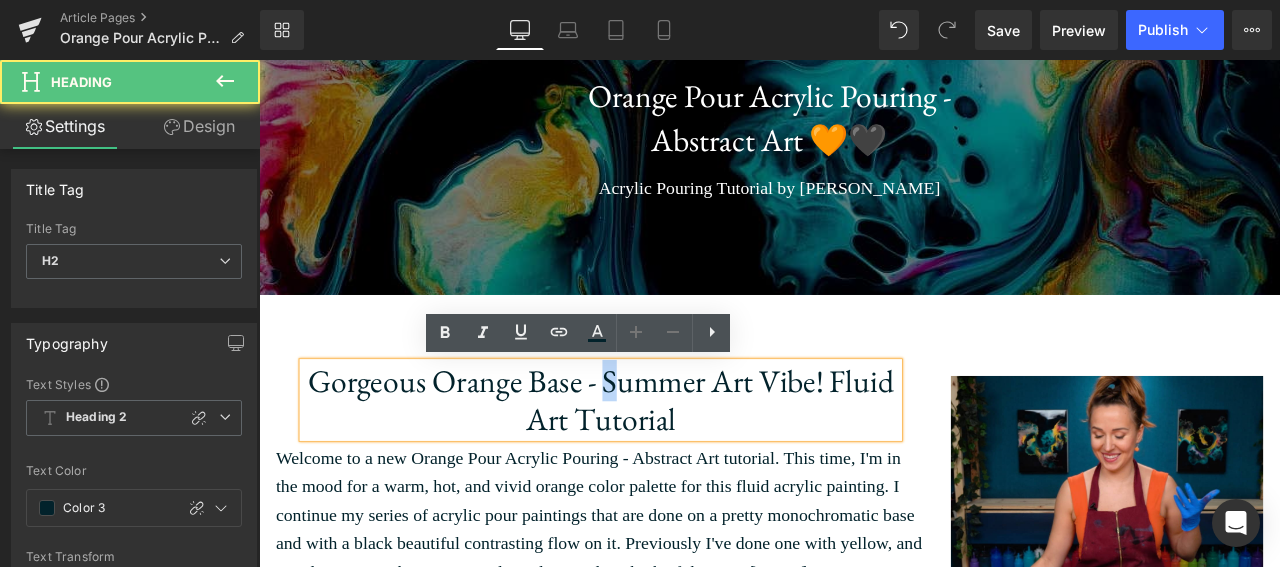 click on "Gorgeous Orange Base - Summer Art Vibe! Fluid Art Tutorial" at bounding box center [664, 464] 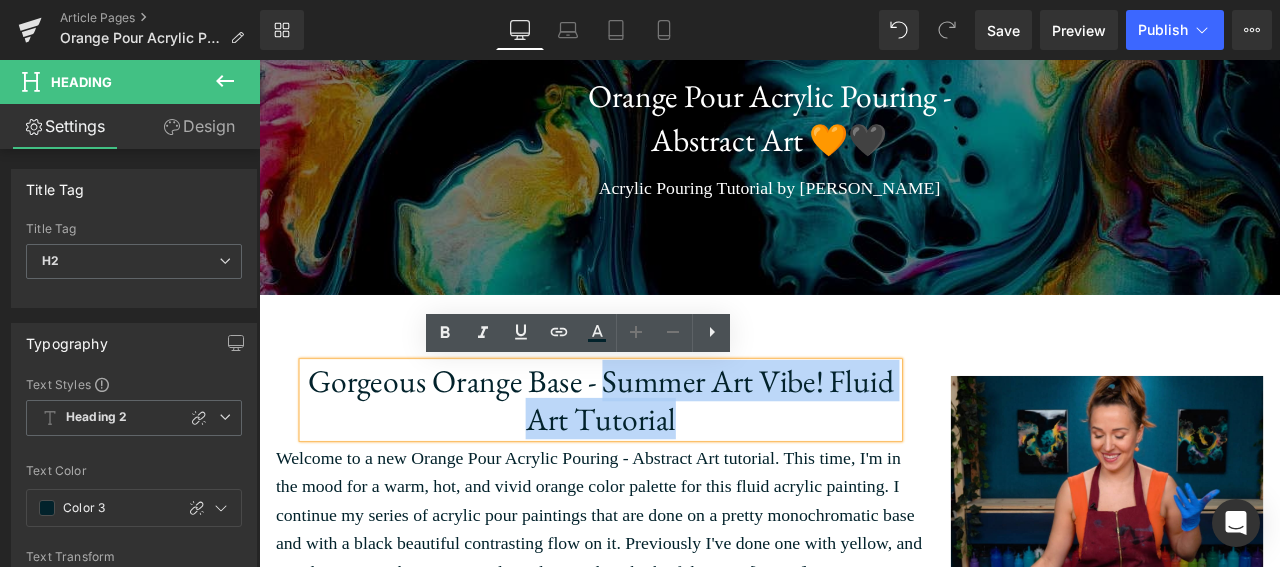 drag, startPoint x: 665, startPoint y: 445, endPoint x: 930, endPoint y: 486, distance: 268.15295 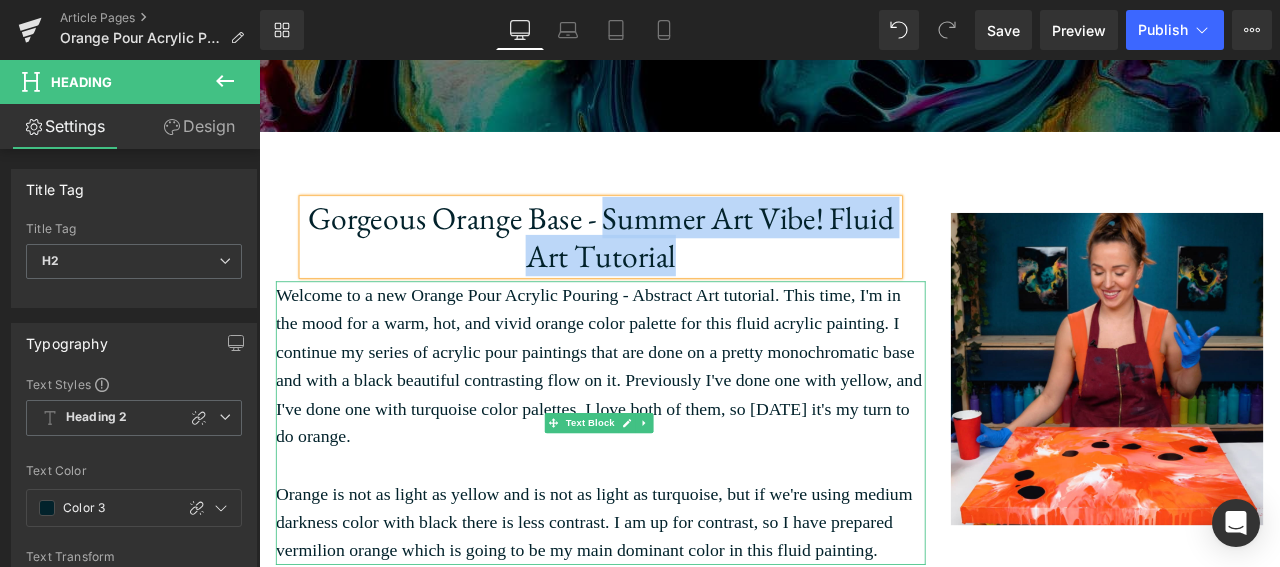 scroll, scrollTop: 459, scrollLeft: 0, axis: vertical 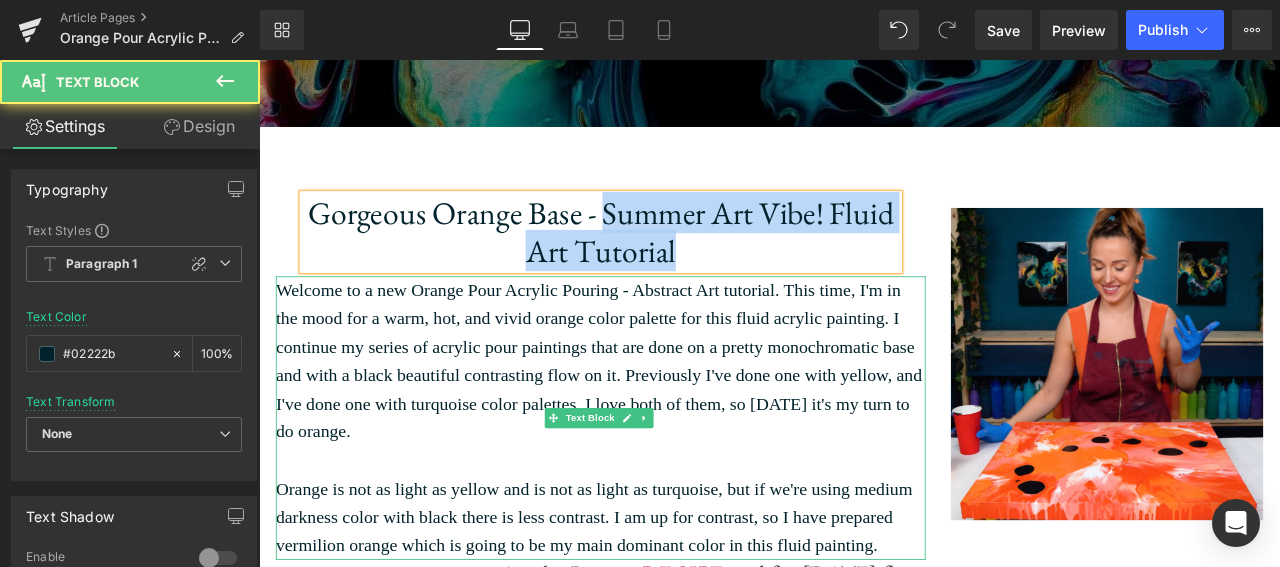 click on "Welcome to a new Orange Pour Acrylic Pouring - Abstract Art tutorial. This time, I'm in the mood for a warm, hot, and vivid orange color palette for this fluid acrylic painting. I continue my series of acrylic pour paintings that are done on a pretty monochromatic base and with a black beautiful contrasting flow on it. Previously I've done one with yellow, and I've done one with turquoise color palettes. I love both of them, so [DATE] it's my turn to do orange." at bounding box center (664, 417) 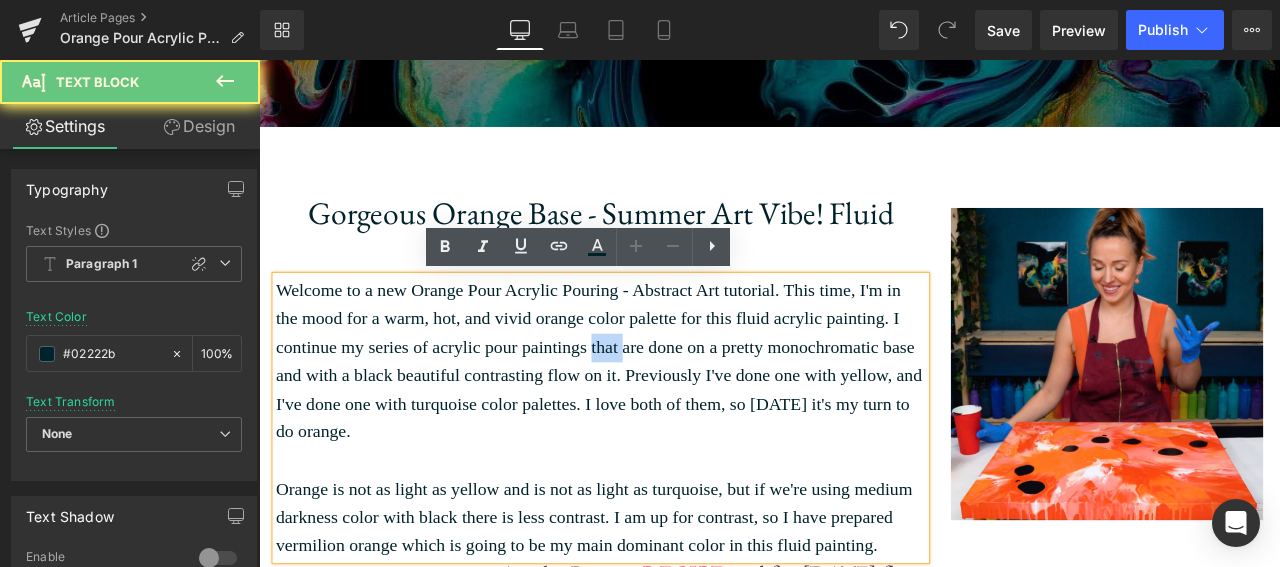 click on "Welcome to a new Orange Pour Acrylic Pouring - Abstract Art tutorial. This time, I'm in the mood for a warm, hot, and vivid orange color palette for this fluid acrylic painting. I continue my series of acrylic pour paintings that are done on a pretty monochromatic base and with a black beautiful contrasting flow on it. Previously I've done one with yellow, and I've done one with turquoise color palettes. I love both of them, so [DATE] it's my turn to do orange." at bounding box center [664, 417] 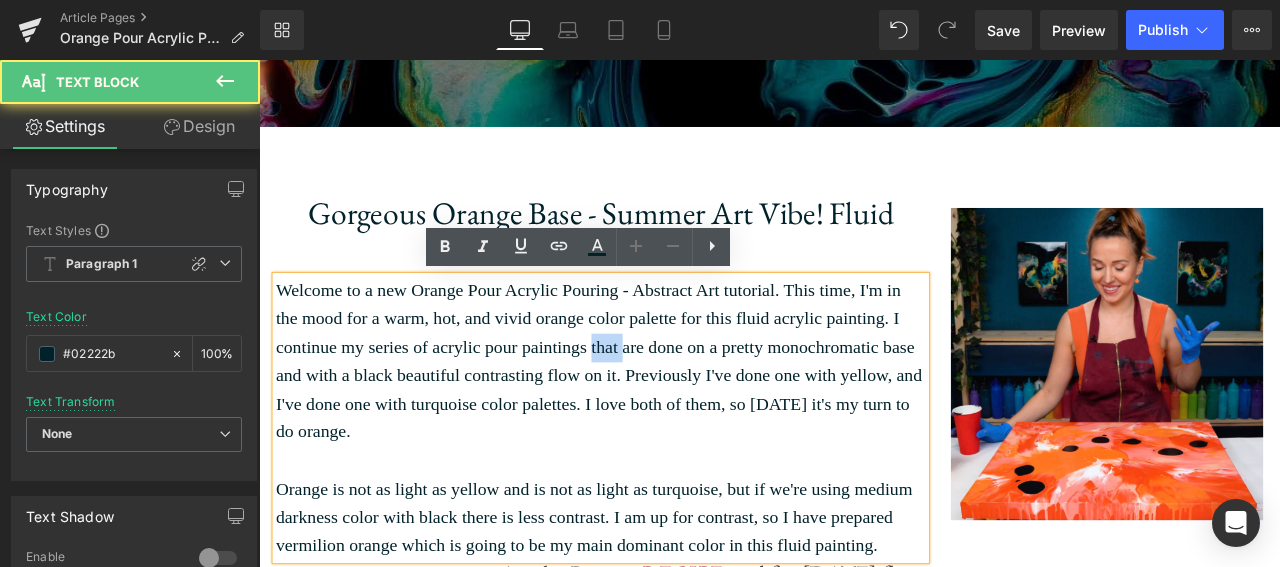 click on "Welcome to a new Orange Pour Acrylic Pouring - Abstract Art tutorial. This time, I'm in the mood for a warm, hot, and vivid orange color palette for this fluid acrylic painting. I continue my series of acrylic pour paintings that are done on a pretty monochromatic base and with a black beautiful contrasting flow on it. Previously I've done one with yellow, and I've done one with turquoise color palettes. I love both of them, so [DATE] it's my turn to do orange." at bounding box center (664, 417) 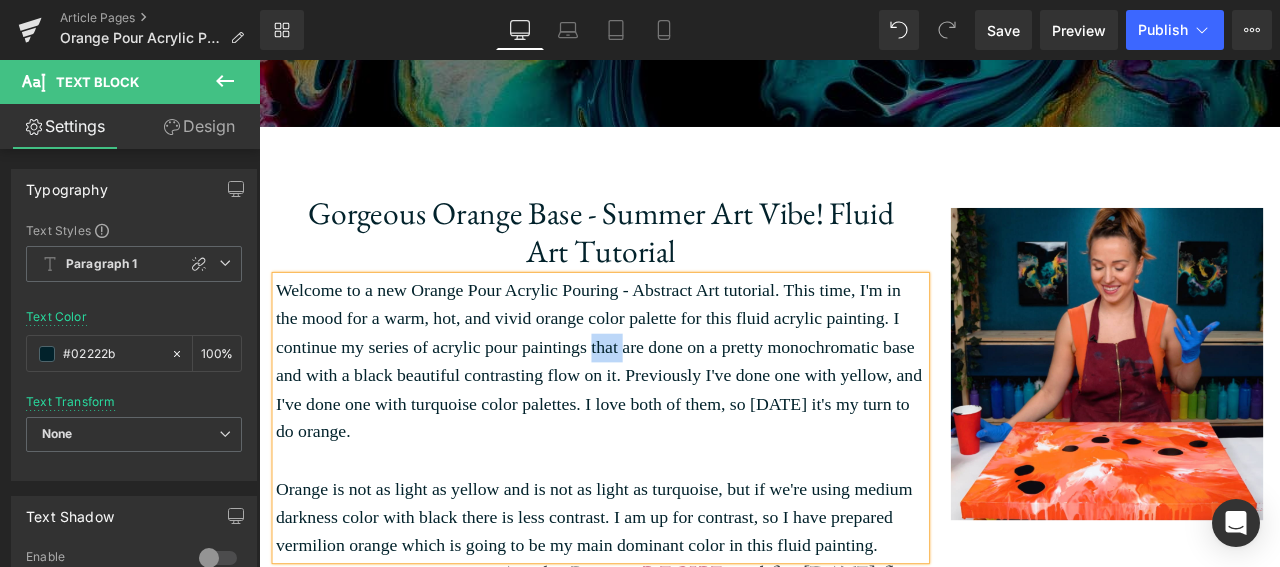 copy on "Welcome to a new Orange Pour Acrylic Pouring - Abstract Art tutorial. This time, I'm in the mood for a warm, hot, and vivid orange color palette for this fluid acrylic painting. I continue my series of acrylic pour paintings that are done on a pretty monochromatic base and with a black beautiful contrasting flow on it. Previously I've done one with yellow, and I've done one with turquoise color palettes. I love both of them, so [DATE] it's my turn to do orange. Orange is not as light as yellow and is not as light as turquoise, but if we're using medium darkness color with black there is less contrast. I am up for contrast, so I have prepared vermilion orange which is going to be my main dominant color in this fluid painting." 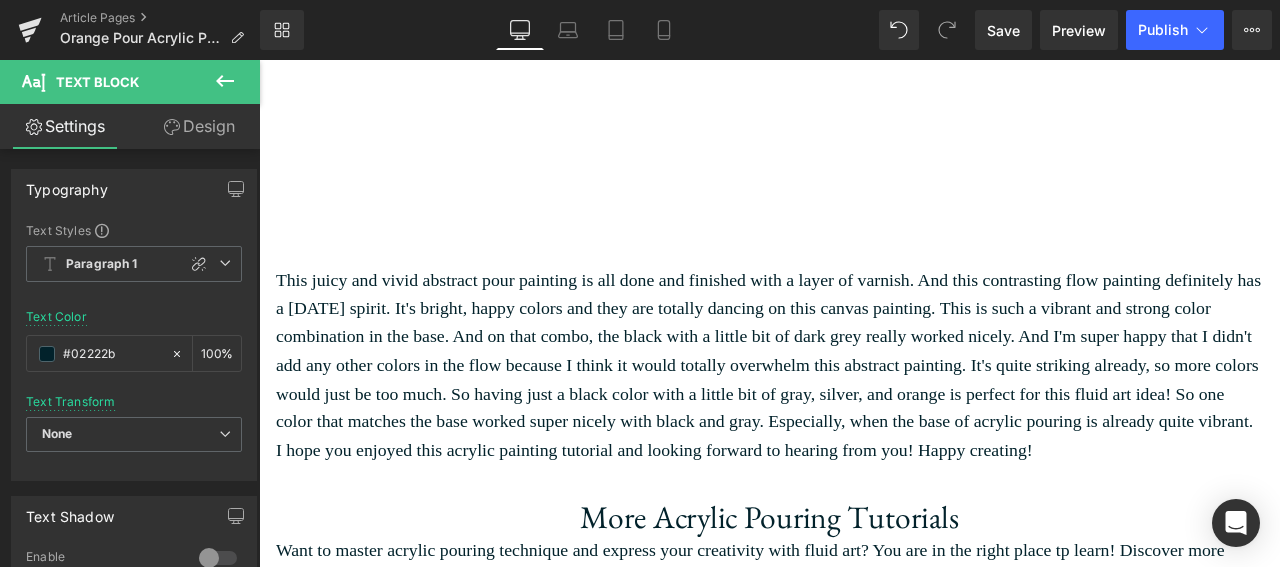 scroll, scrollTop: 3157, scrollLeft: 0, axis: vertical 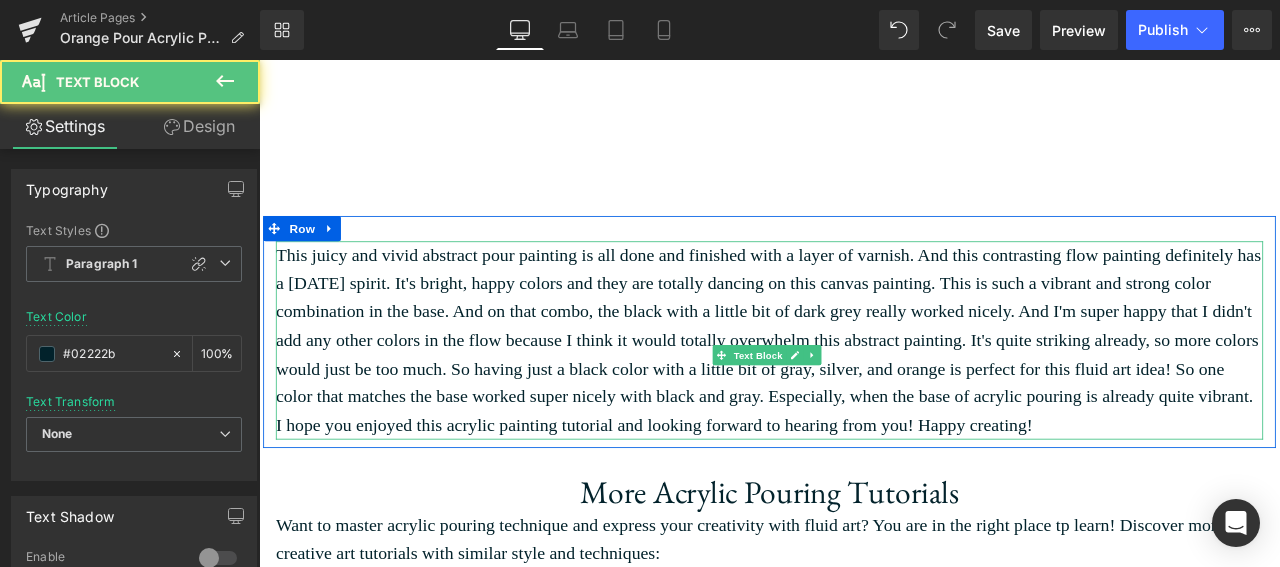 click on "This juicy and vivid abstract pour painting is all done and finished with a layer of varnish. And this contrasting flow painting definitely has a [DATE] spirit. It's bright, happy colors and they are totally dancing on this canvas painting. This is such a vibrant and strong color combination in the base. And on that combo, the black with a little bit of dark grey really worked nicely. And I'm super happy that I didn't add any other colors in the flow because I think it would totally overwhelm this abstract painting. It's quite striking already, so more colors would just be too much. So having just a black color with a little bit of gray, silver, and orange is perfect for this fluid art idea! So one color that matches the base worked super nicely with black and gray. Especially, when the base of acrylic pouring is already quite vibrant." at bounding box center (864, 376) 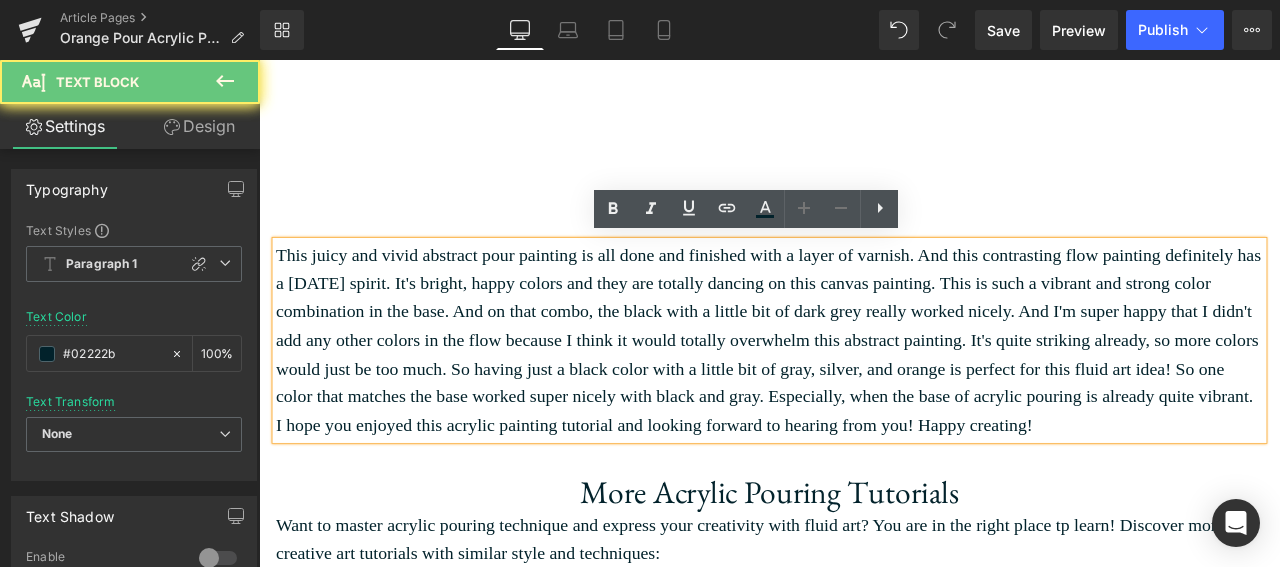 click on "This juicy and vivid abstract pour painting is all done and finished with a layer of varnish. And this contrasting flow painting definitely has a [DATE] spirit. It's bright, happy colors and they are totally dancing on this canvas painting. This is such a vibrant and strong color combination in the base. And on that combo, the black with a little bit of dark grey really worked nicely. And I'm super happy that I didn't add any other colors in the flow because I think it would totally overwhelm this abstract painting. It's quite striking already, so more colors would just be too much. So having just a black color with a little bit of gray, silver, and orange is perfect for this fluid art idea! So one color that matches the base worked super nicely with black and gray. Especially, when the base of acrylic pouring is already quite vibrant." at bounding box center (864, 376) 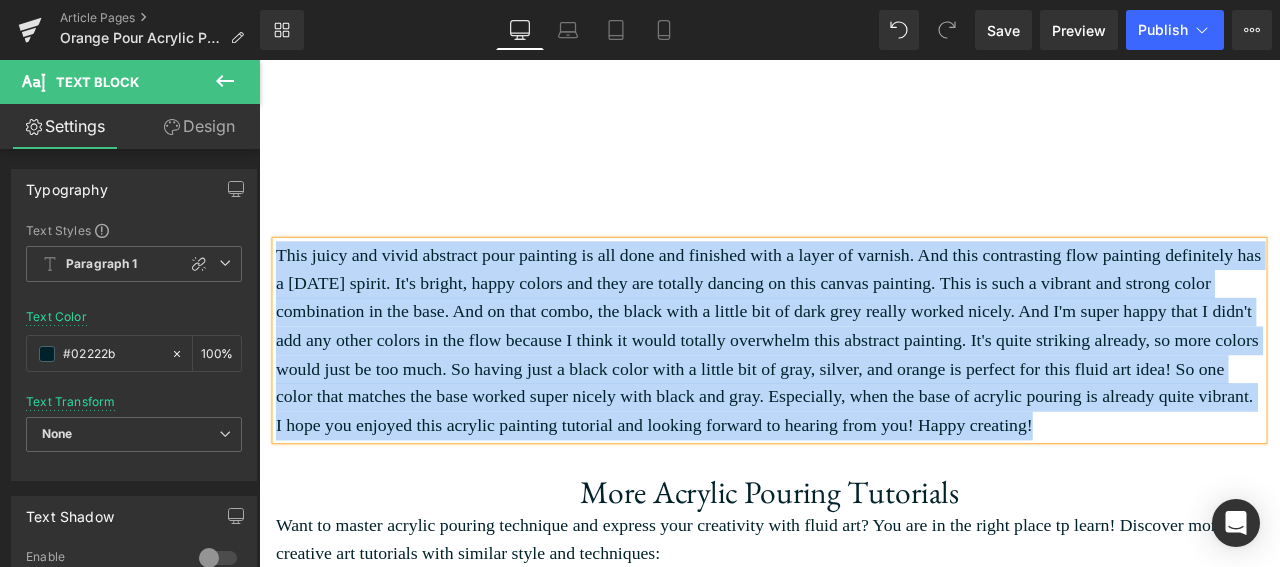 copy on "This juicy and vivid abstract pour painting is all done and finished with a layer of varnish. And this contrasting flow painting definitely has a [DATE] spirit. It's bright, happy colors and they are totally dancing on this canvas painting. This is such a vibrant and strong color combination in the base. And on that combo, the black with a little bit of dark grey really worked nicely. And I'm super happy that I didn't add any other colors in the flow because I think it would totally overwhelm this abstract painting. It's quite striking already, so more colors would just be too much. So having just a black color with a little bit of gray, silver, and orange is perfect for this fluid art idea! So one color that matches the base worked super nicely with black and gray. Especially, when the base of acrylic pouring is already quite vibrant.  I hope you enjoyed this acrylic painting tutorial and looking forward to hearing from you! Happy creating!" 